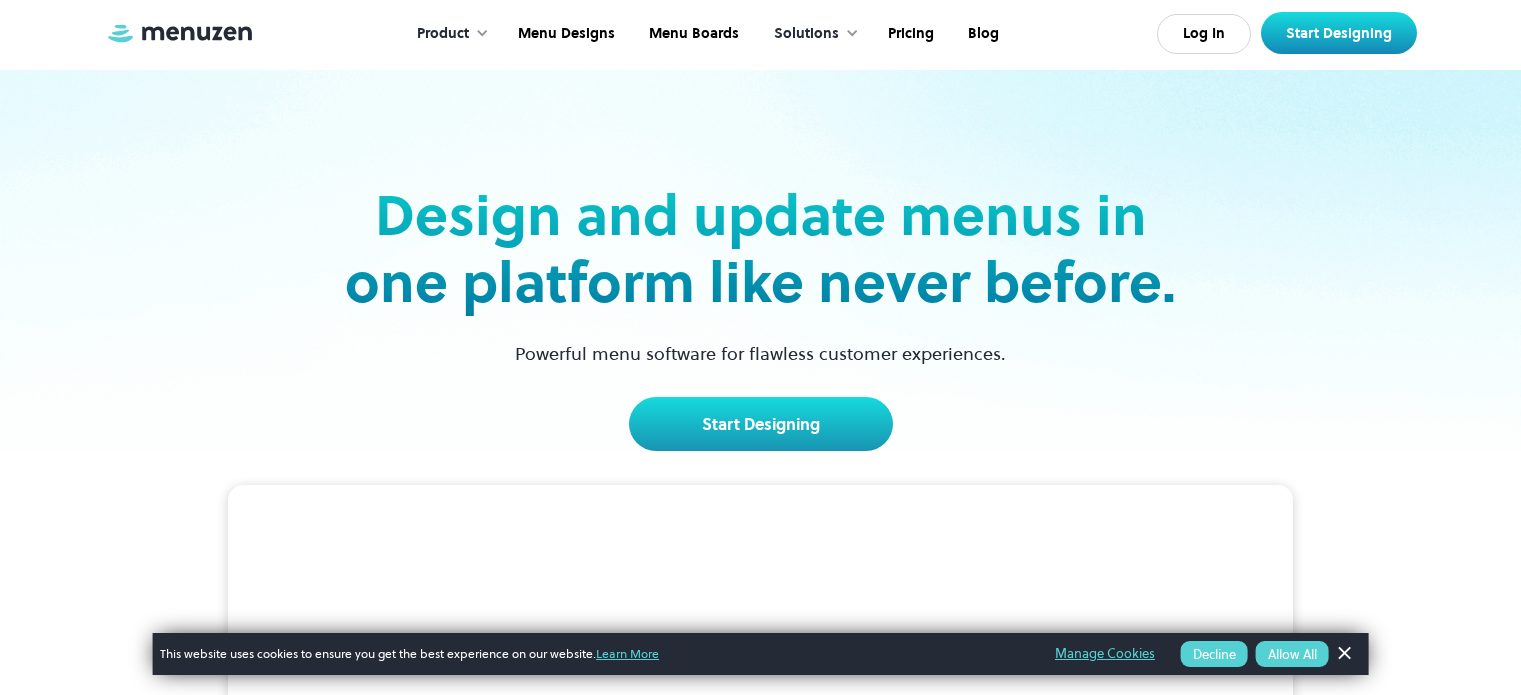 scroll, scrollTop: 0, scrollLeft: 0, axis: both 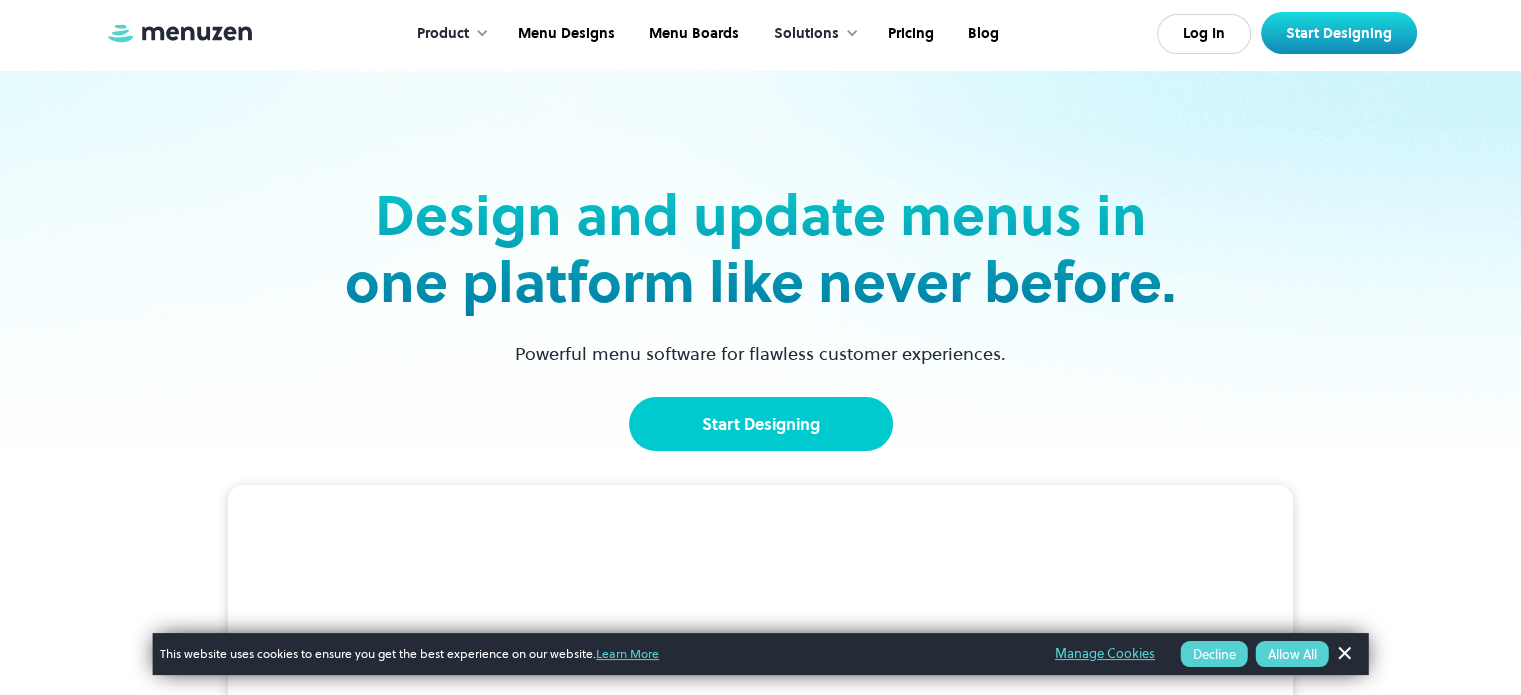 click on "Start Designing" at bounding box center (761, 424) 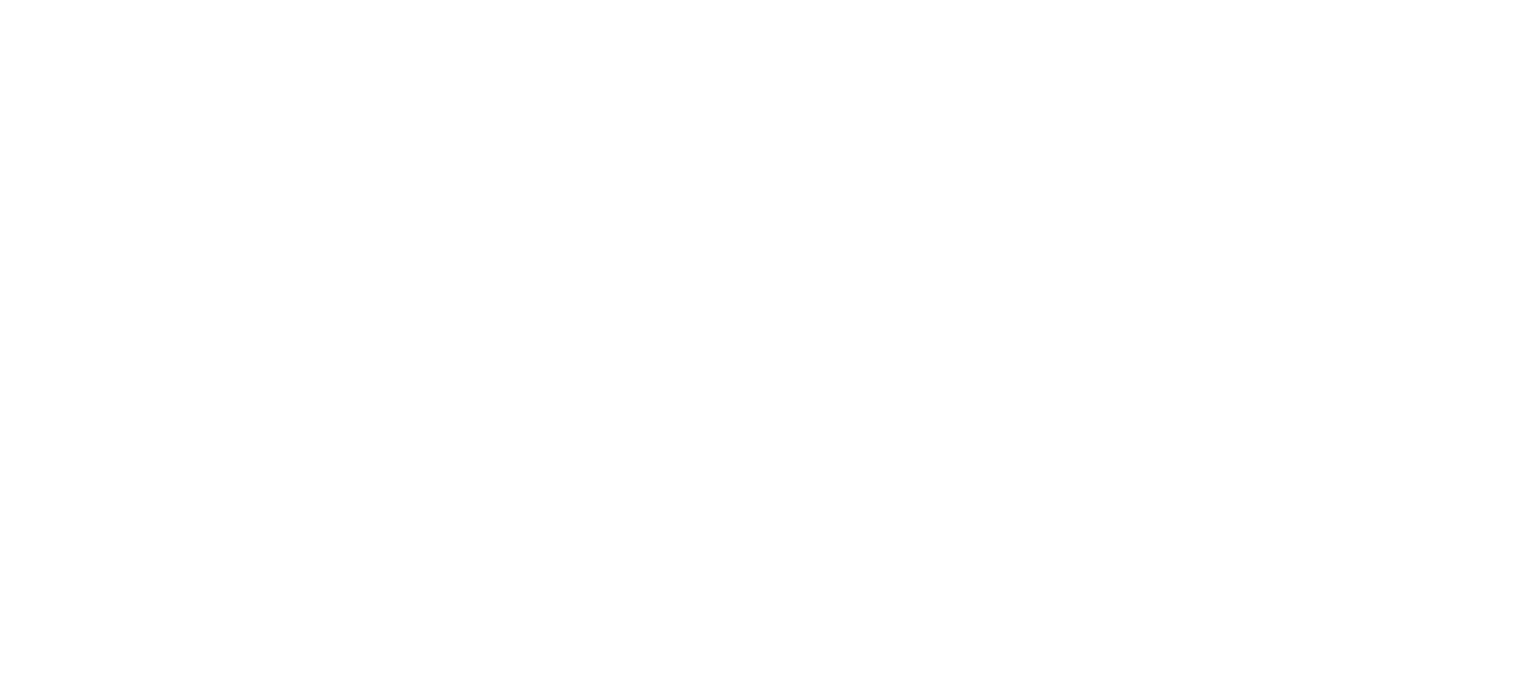 scroll, scrollTop: 0, scrollLeft: 0, axis: both 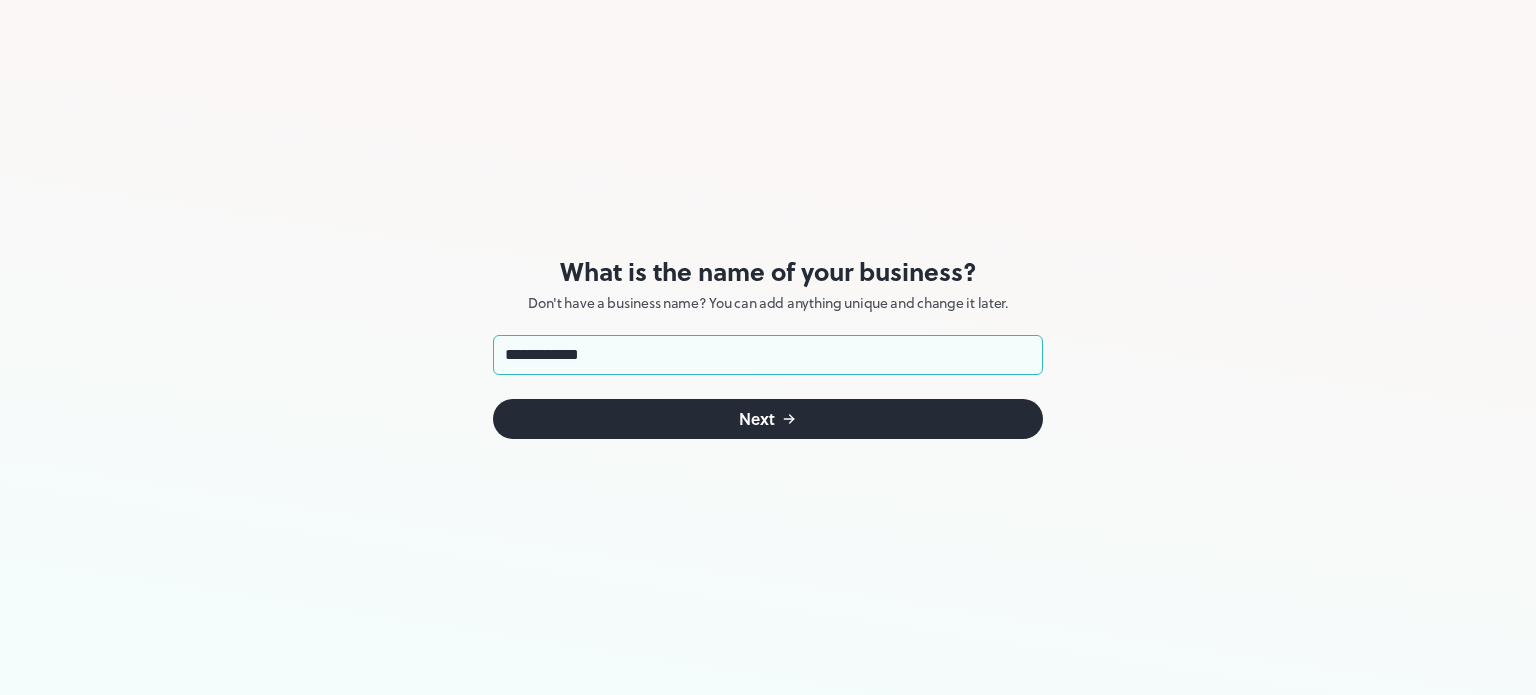 type on "**********" 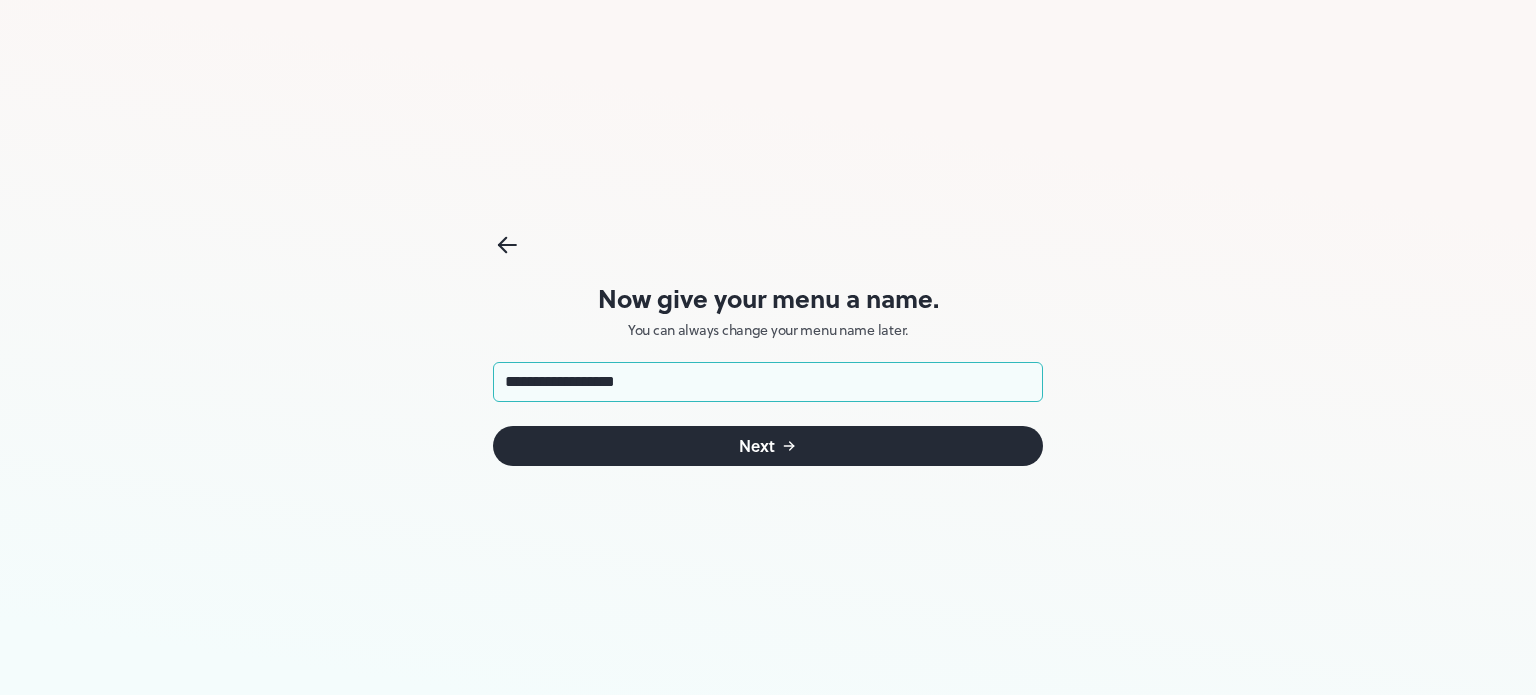 type on "**********" 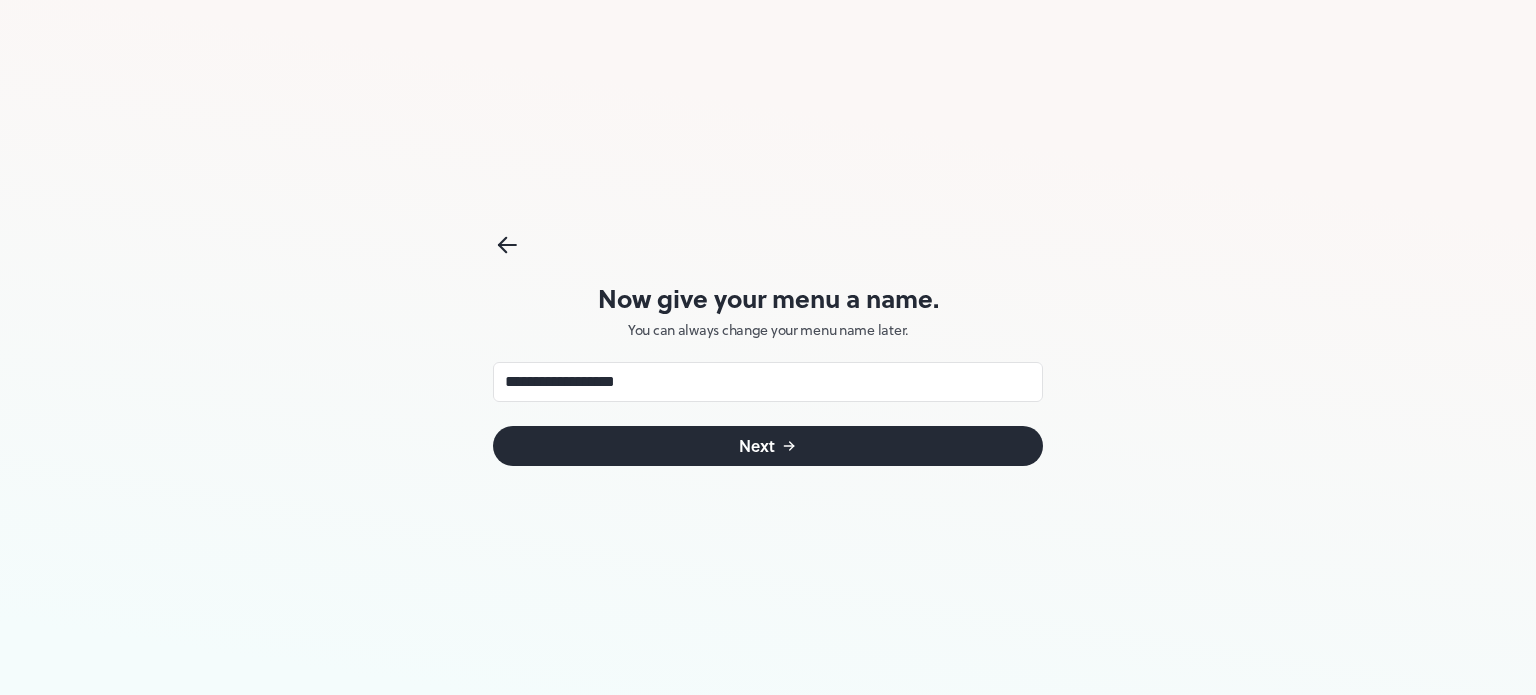 click on "Next" at bounding box center (768, 446) 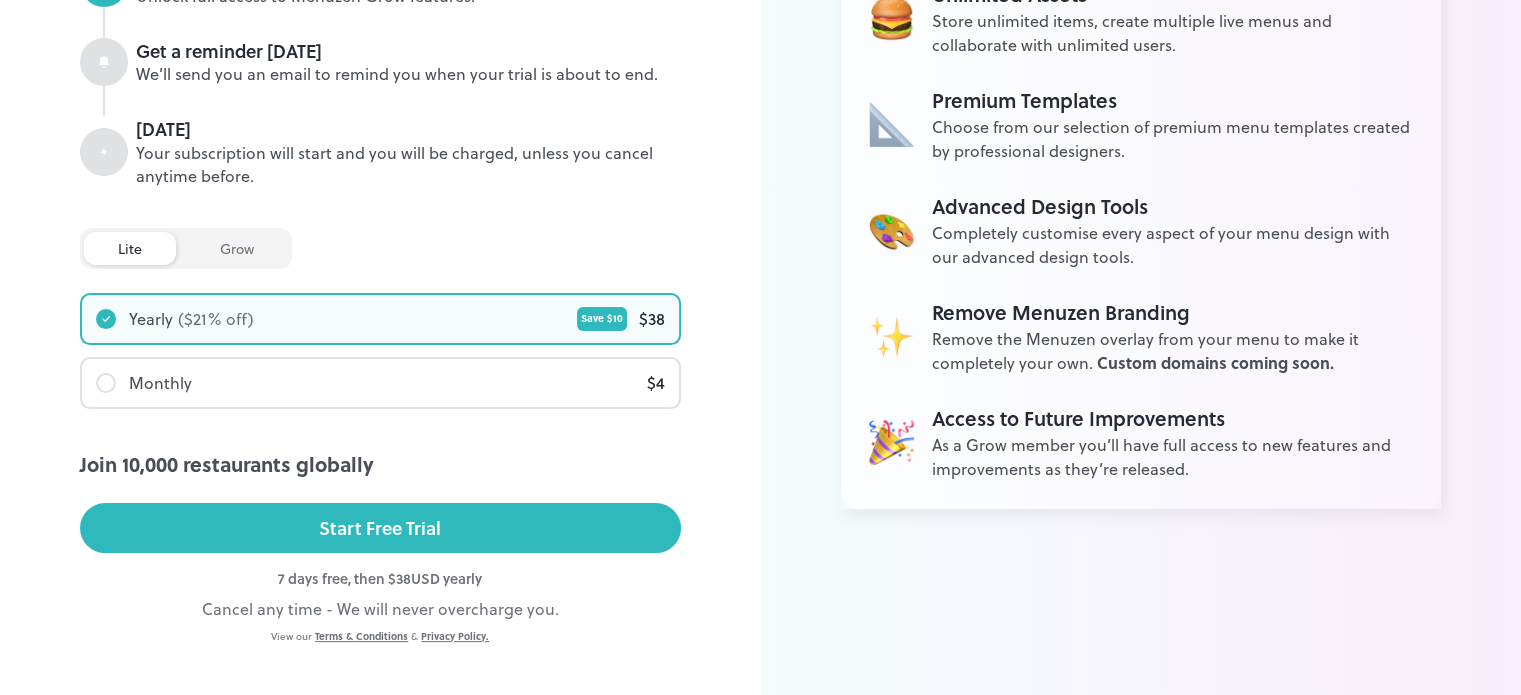 scroll, scrollTop: 351, scrollLeft: 0, axis: vertical 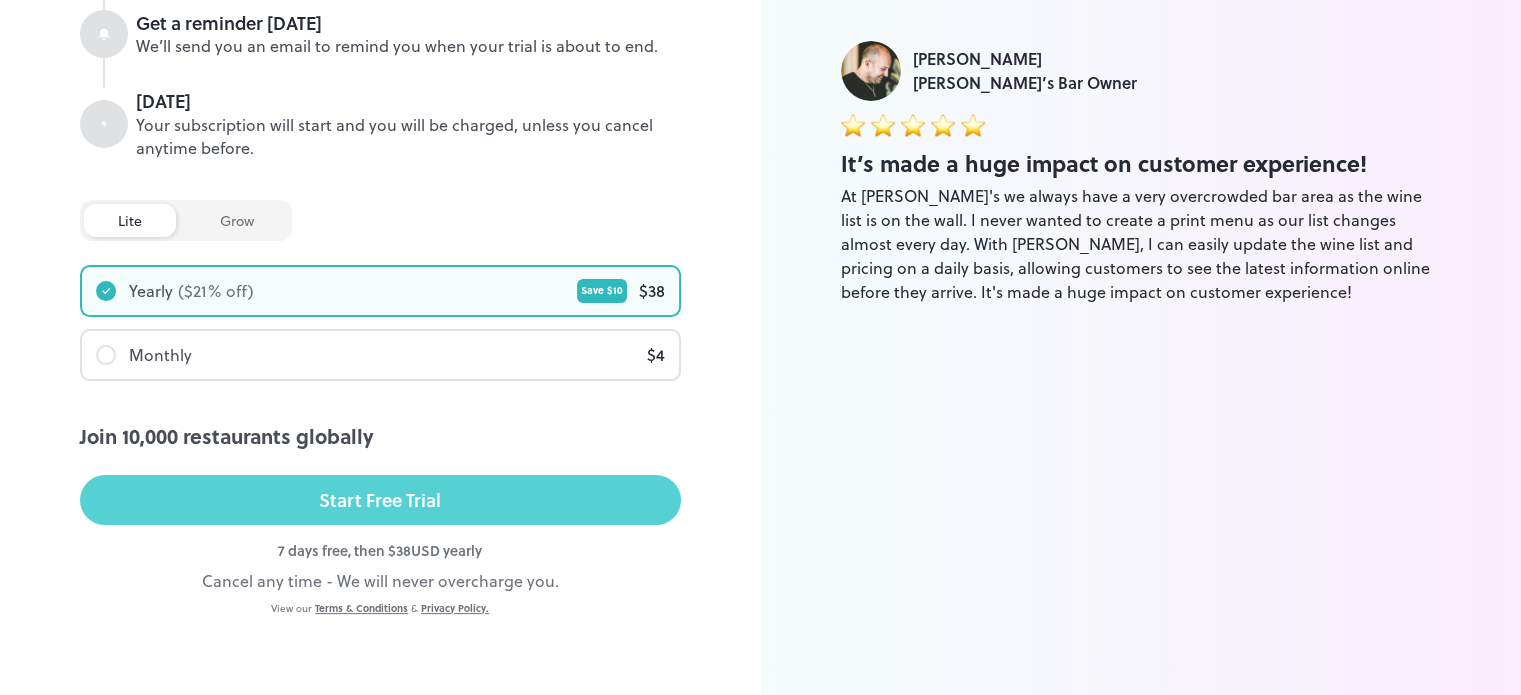 click on "Start Free Trial" at bounding box center (380, 500) 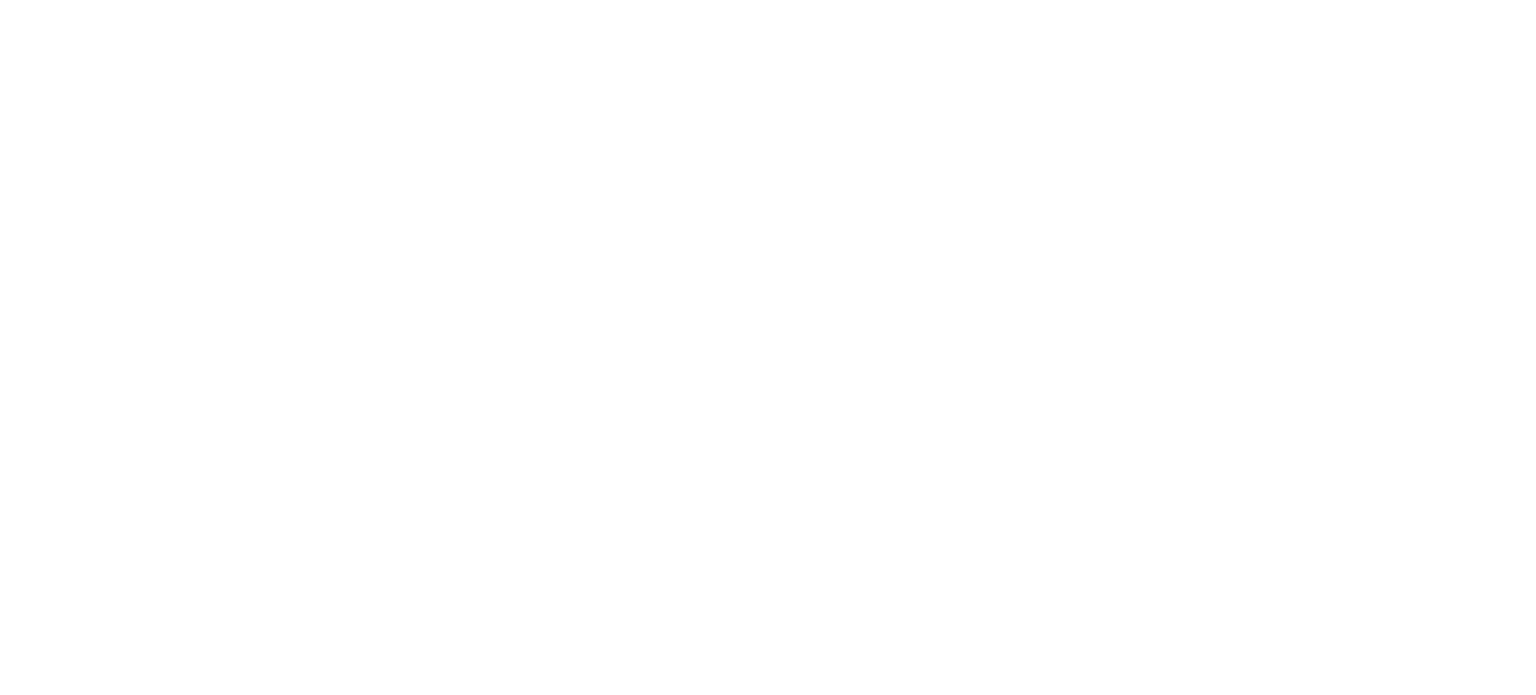 scroll, scrollTop: 0, scrollLeft: 0, axis: both 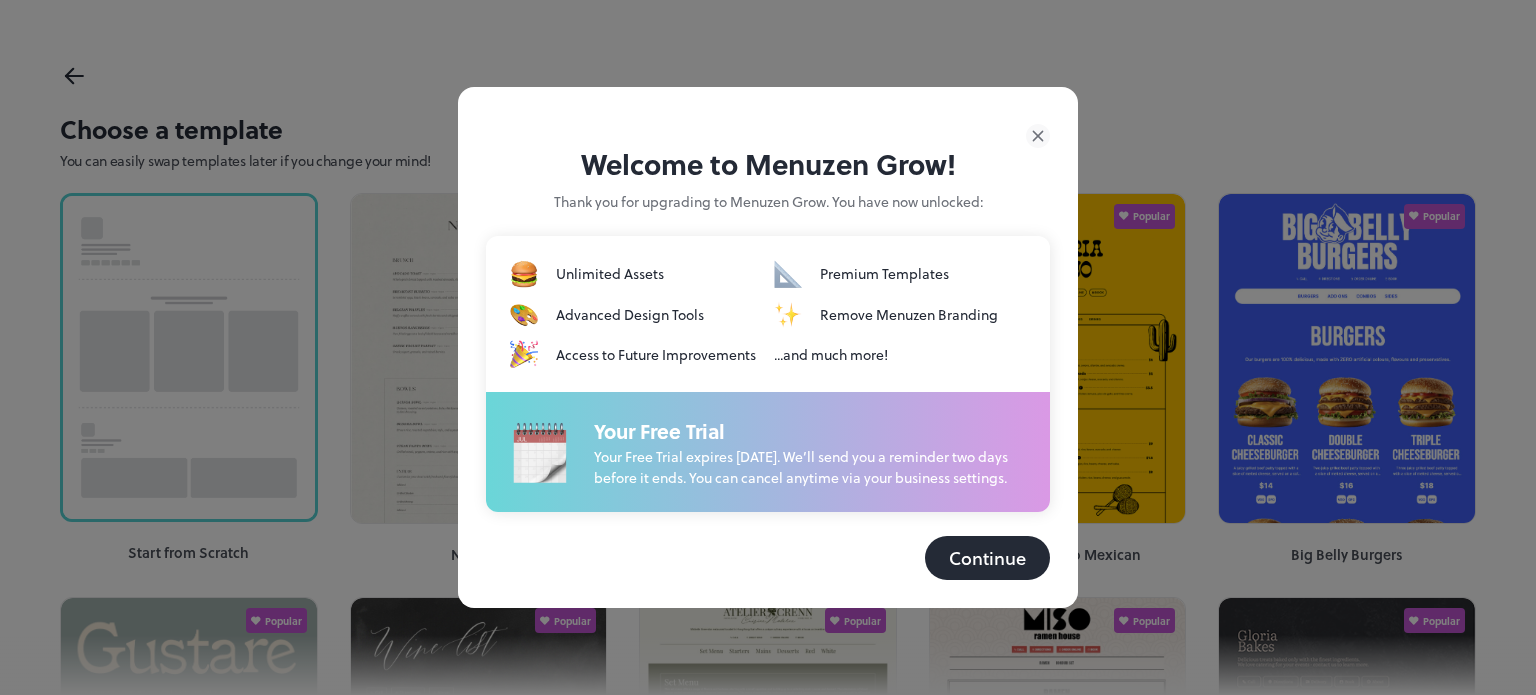 click on "Continue" at bounding box center [987, 558] 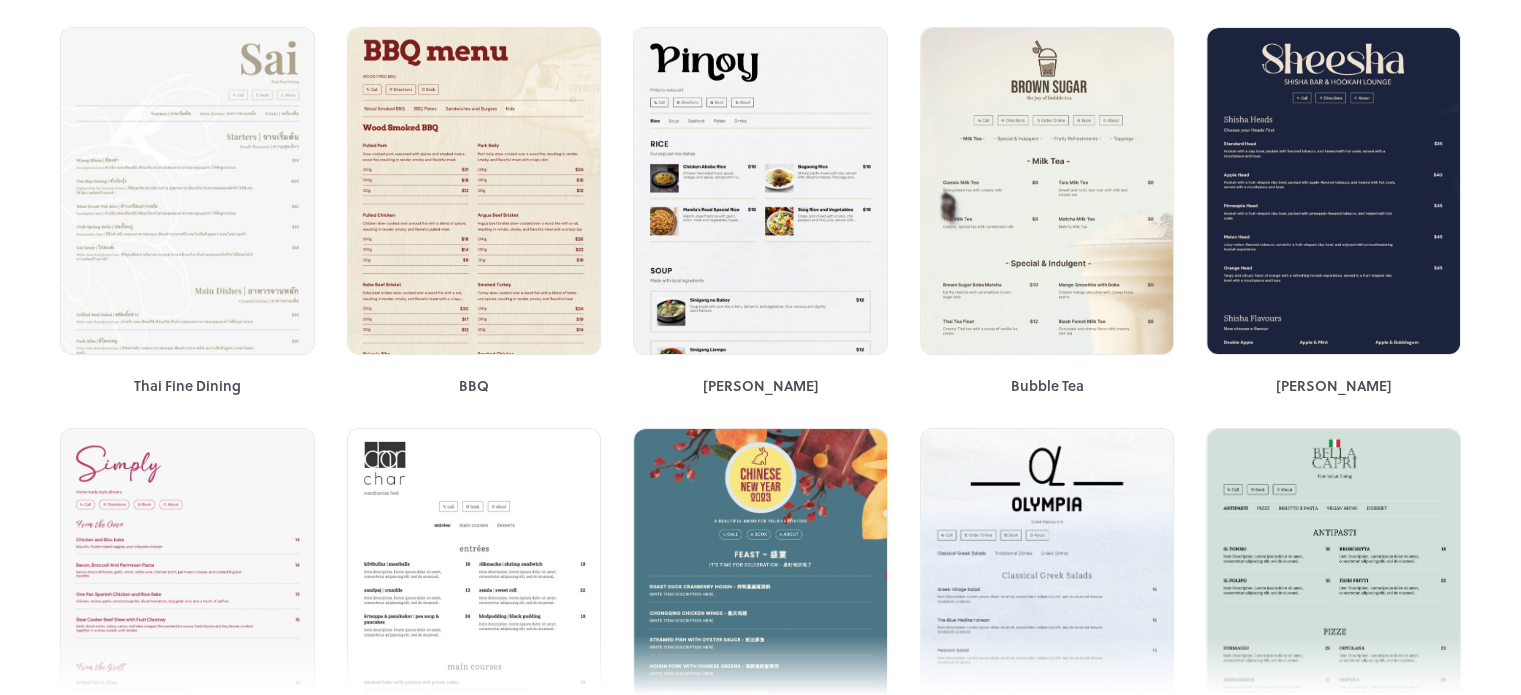 scroll, scrollTop: 1779, scrollLeft: 0, axis: vertical 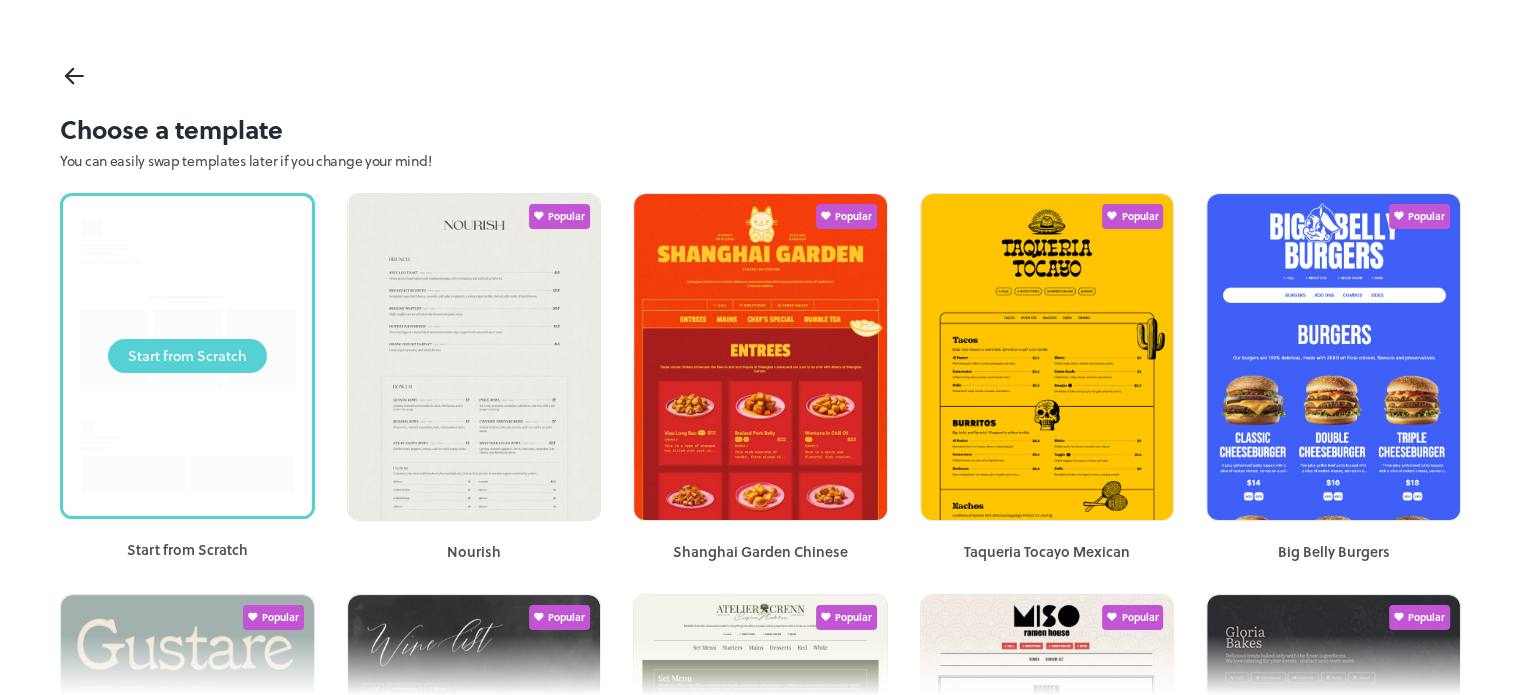 click on "Start from Scratch" at bounding box center [187, 356] 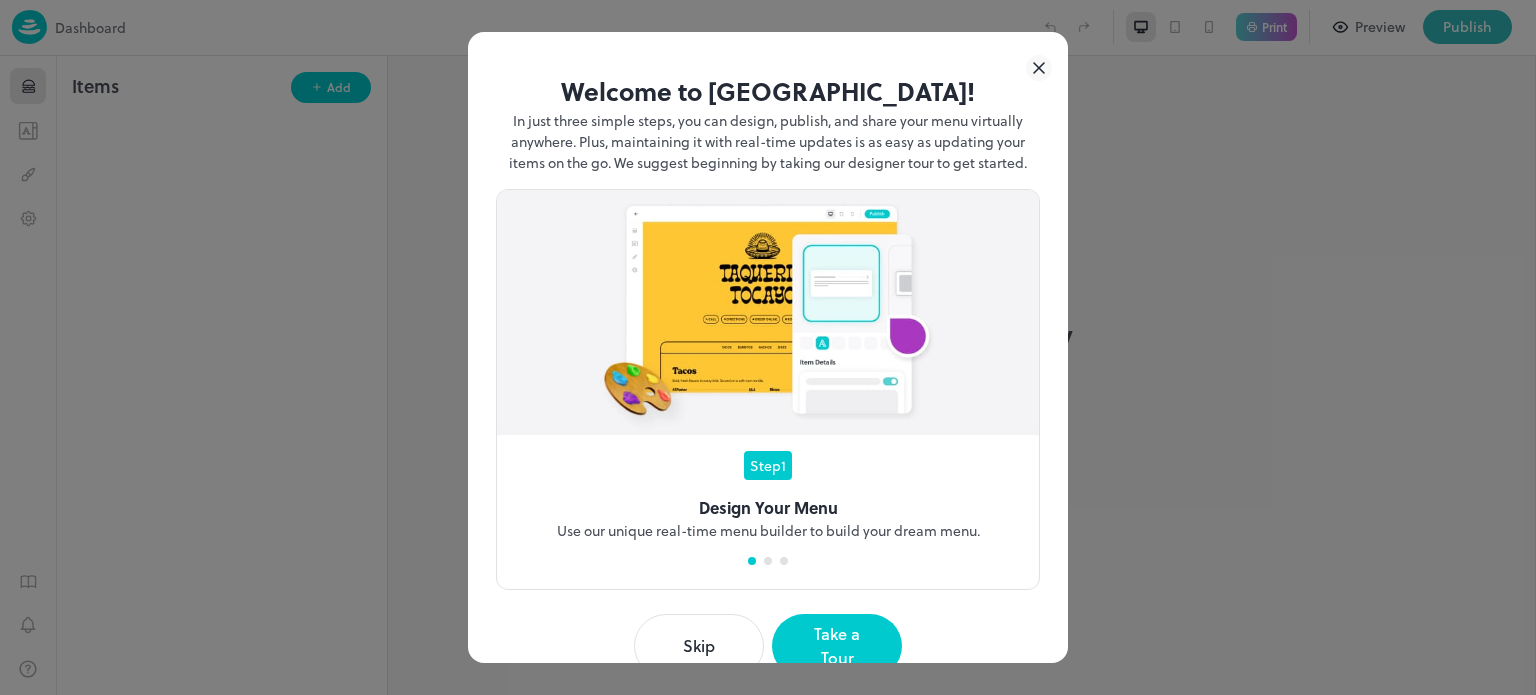 scroll, scrollTop: 0, scrollLeft: 0, axis: both 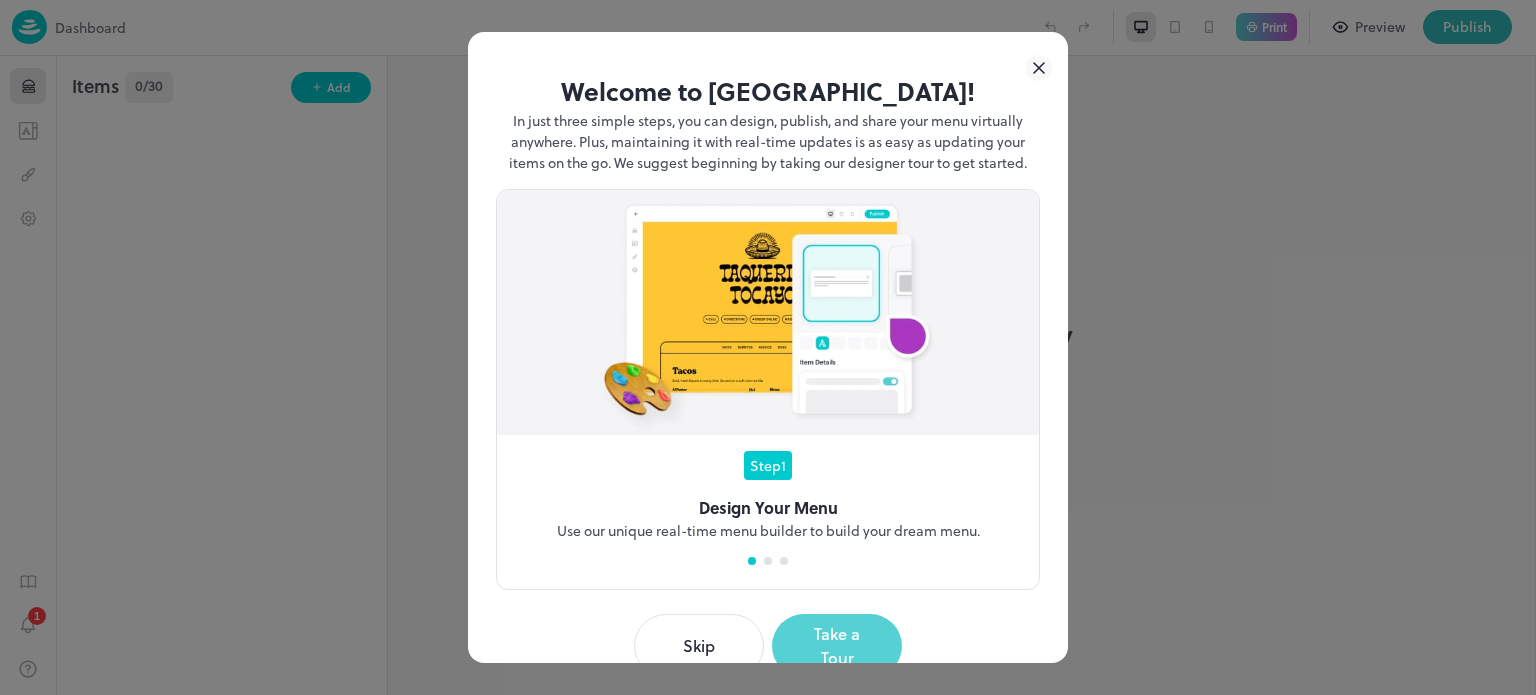 click on "Take a Tour" at bounding box center (837, 646) 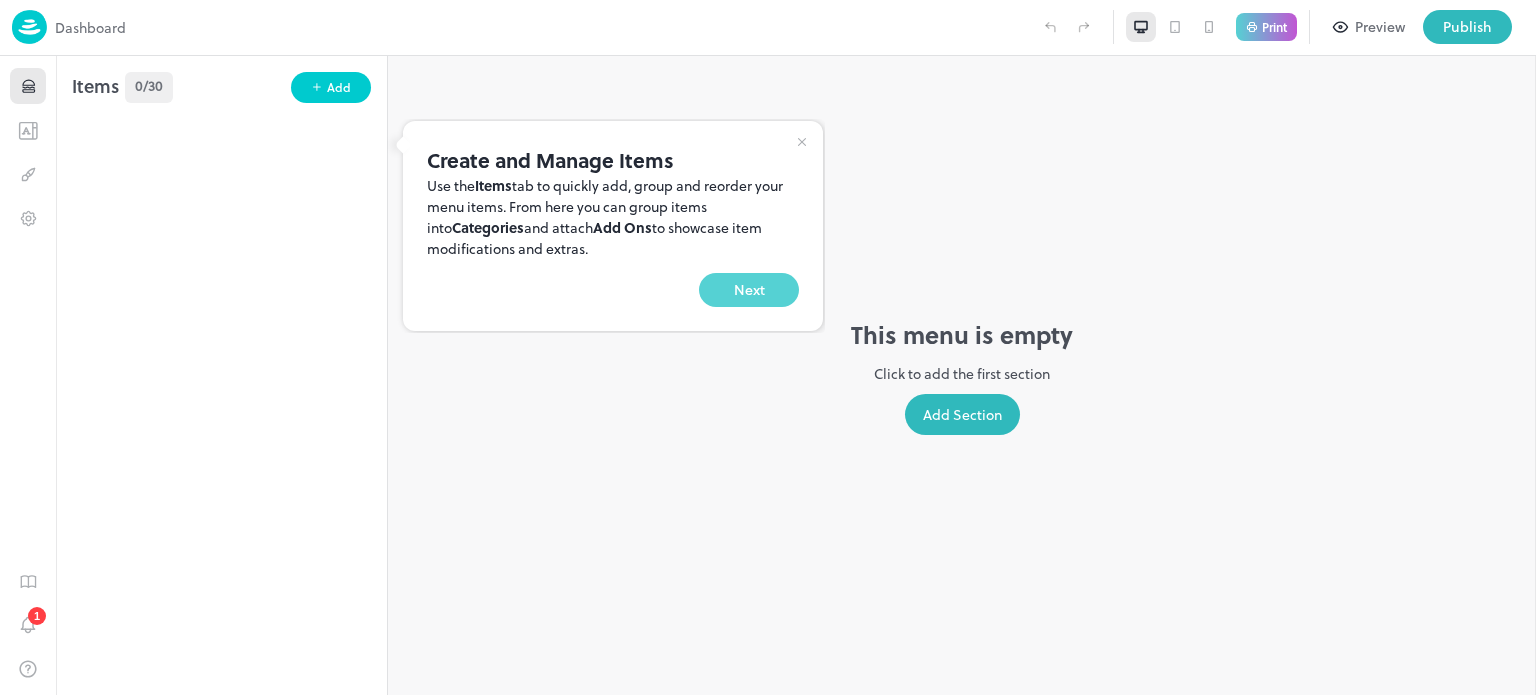 click on "Next" at bounding box center [749, 290] 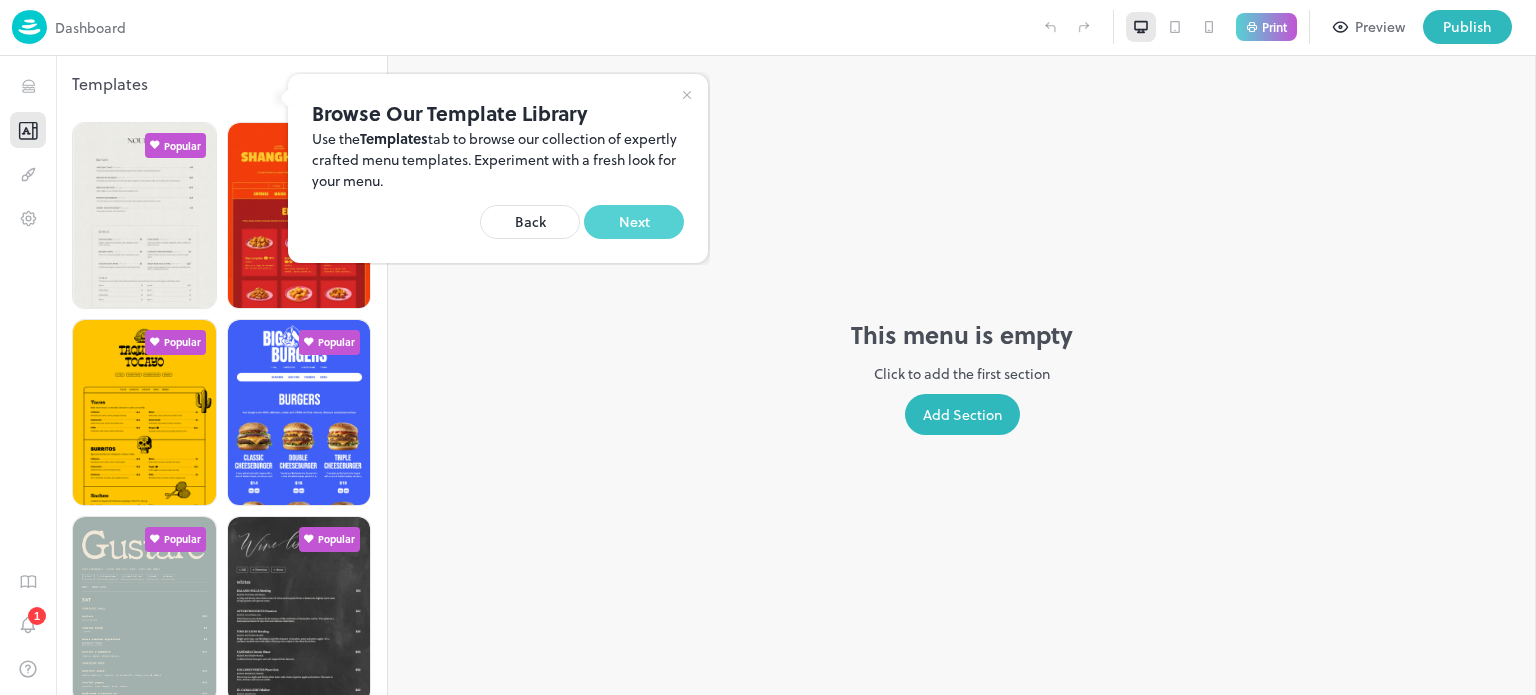 click on "Next" at bounding box center (634, 222) 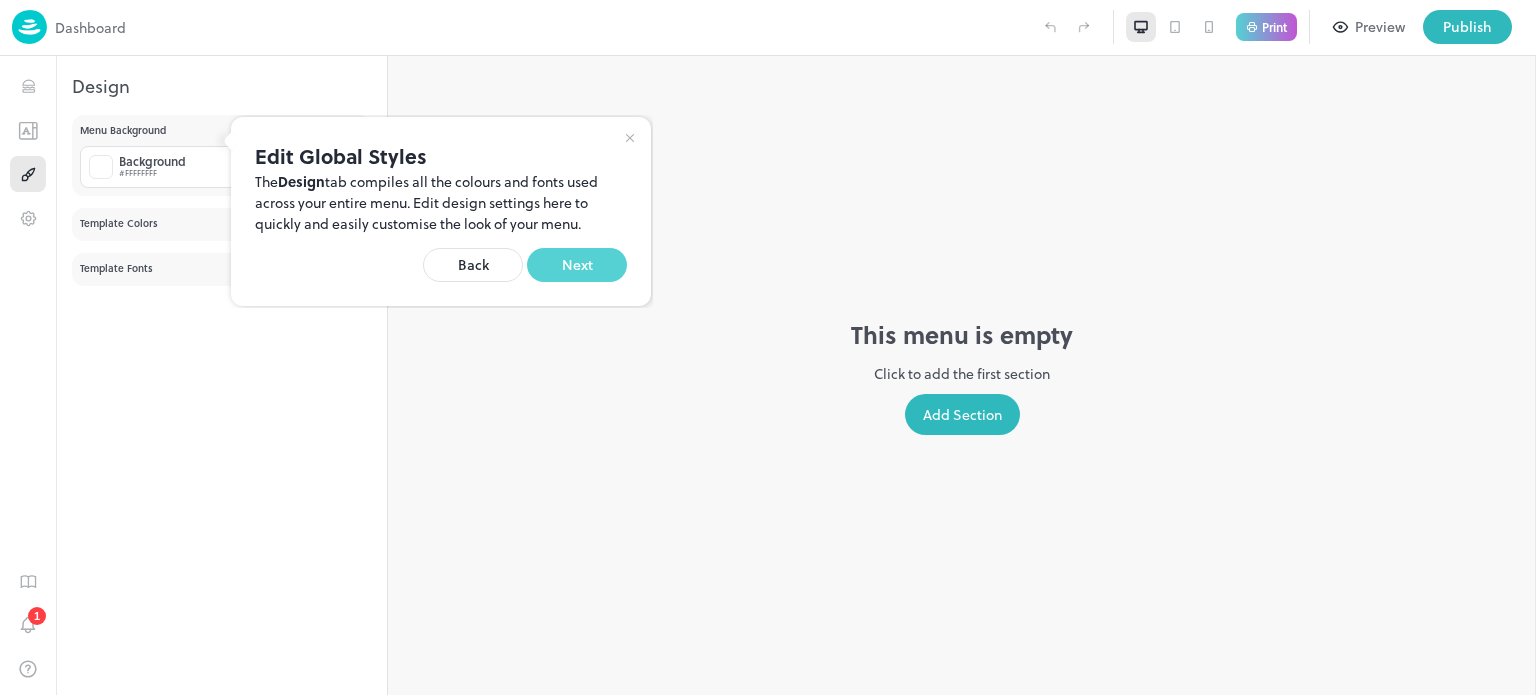 click on "Next" at bounding box center [577, 265] 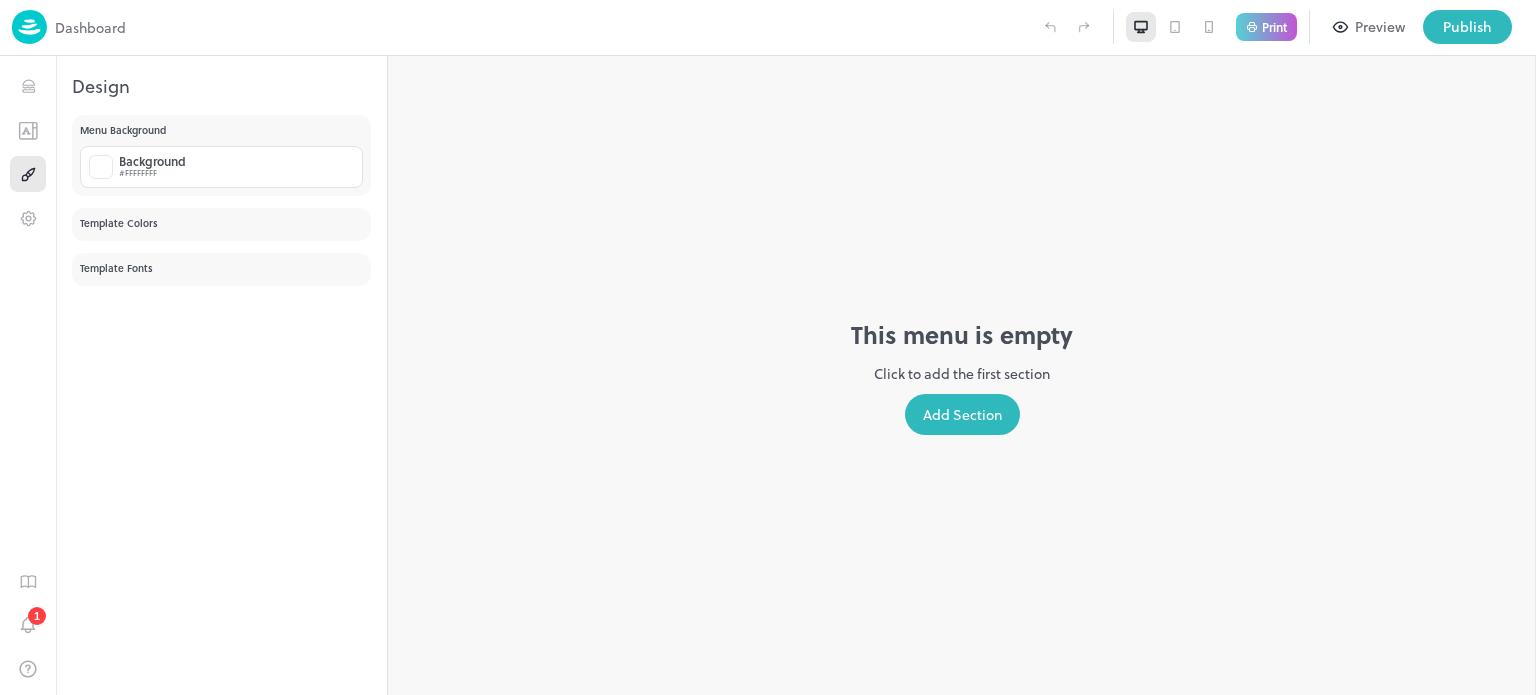 click on "Add Section" at bounding box center [962, 414] 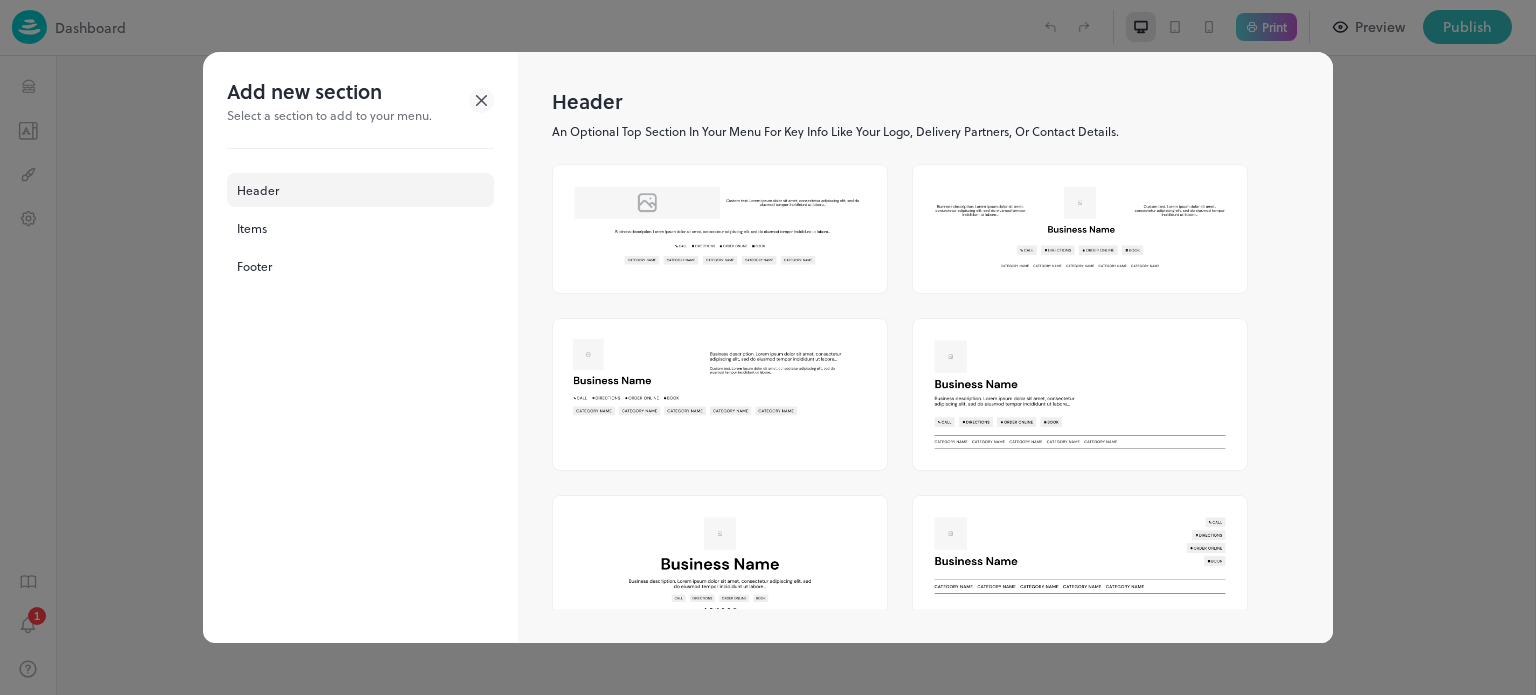 click at bounding box center [1080, 228] 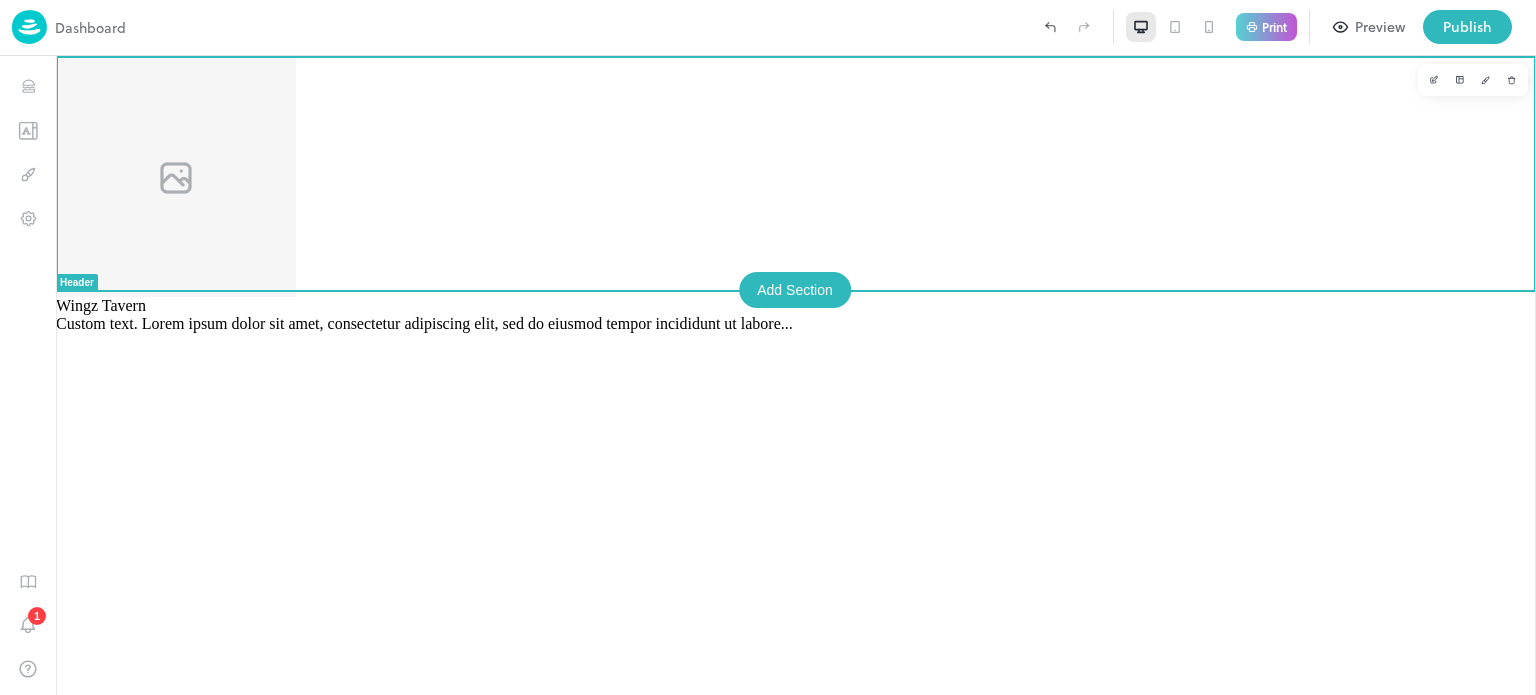 click on "Add Section" at bounding box center (795, 290) 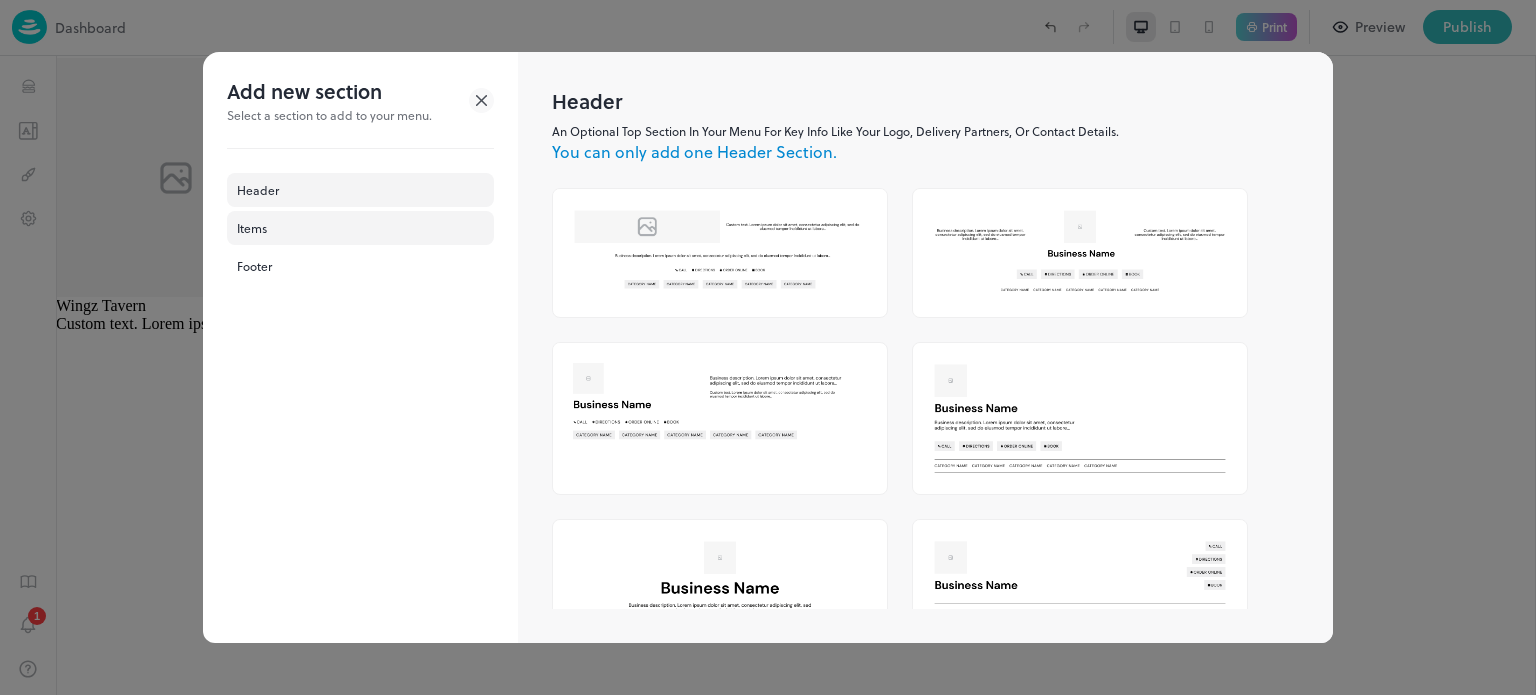 click on "Items" at bounding box center [360, 228] 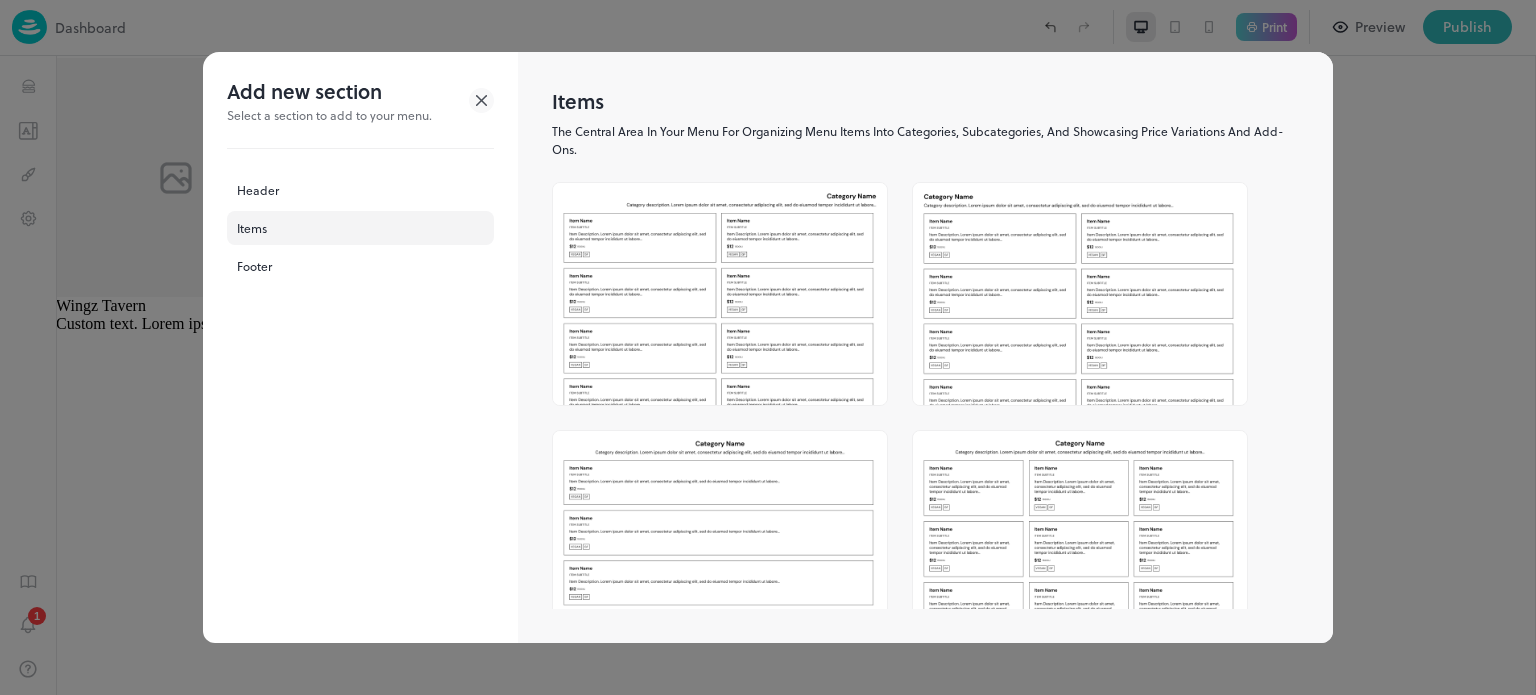 click at bounding box center (720, 293) 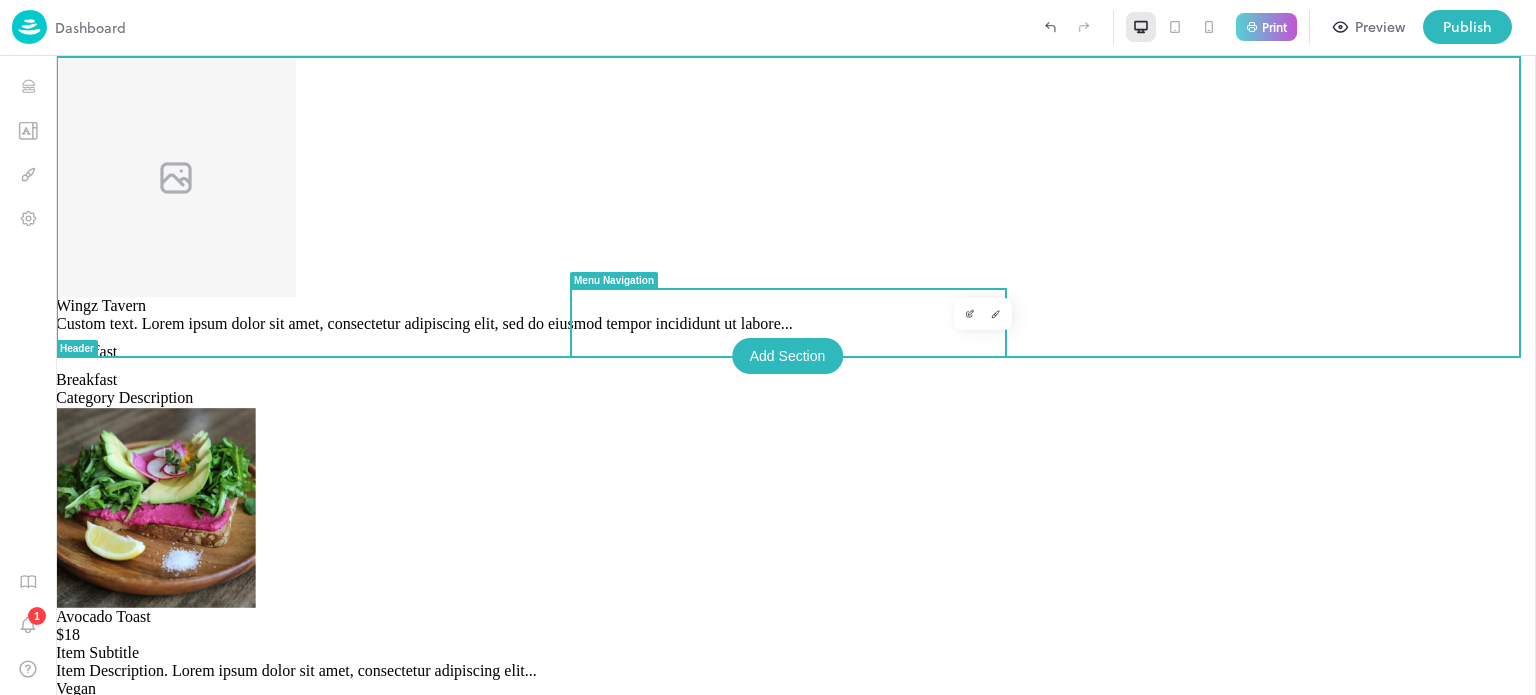 click on "Add Section" at bounding box center (788, 356) 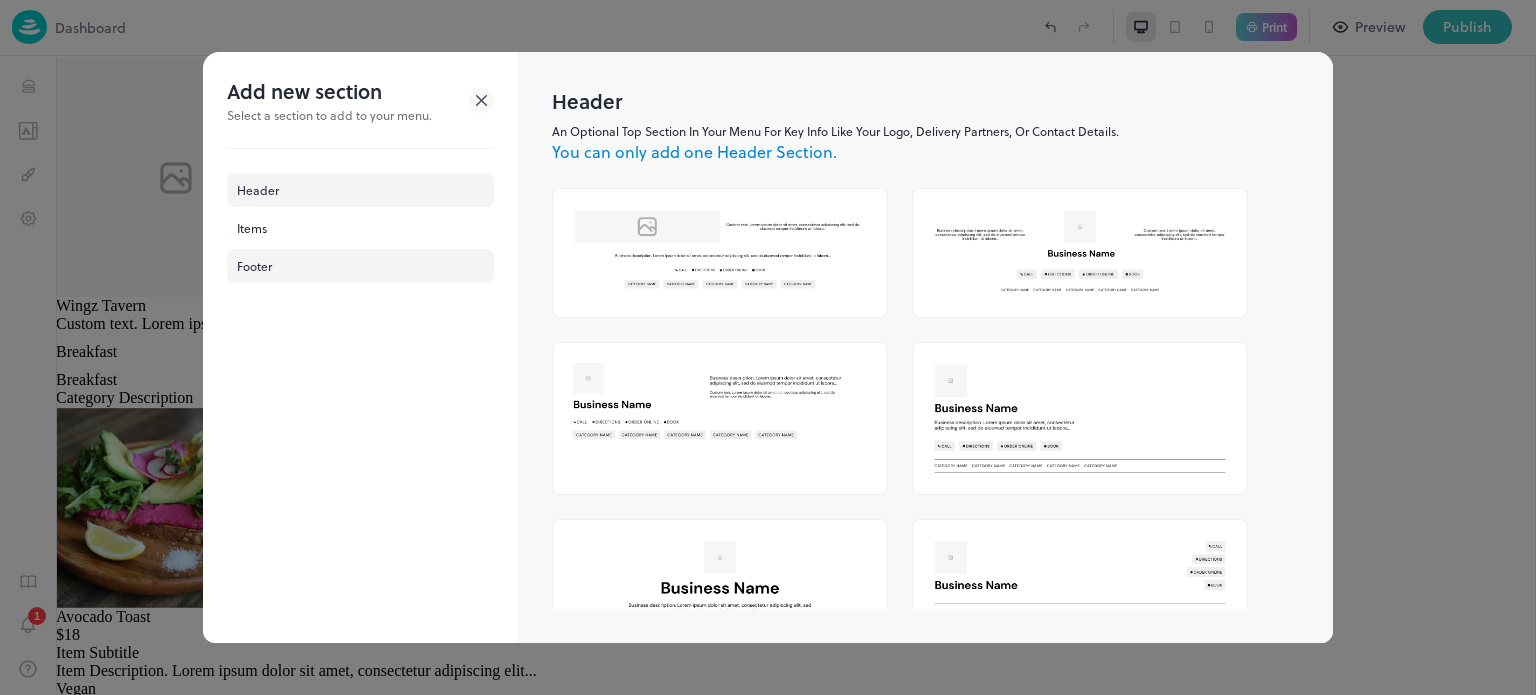 click on "Footer" at bounding box center [360, 266] 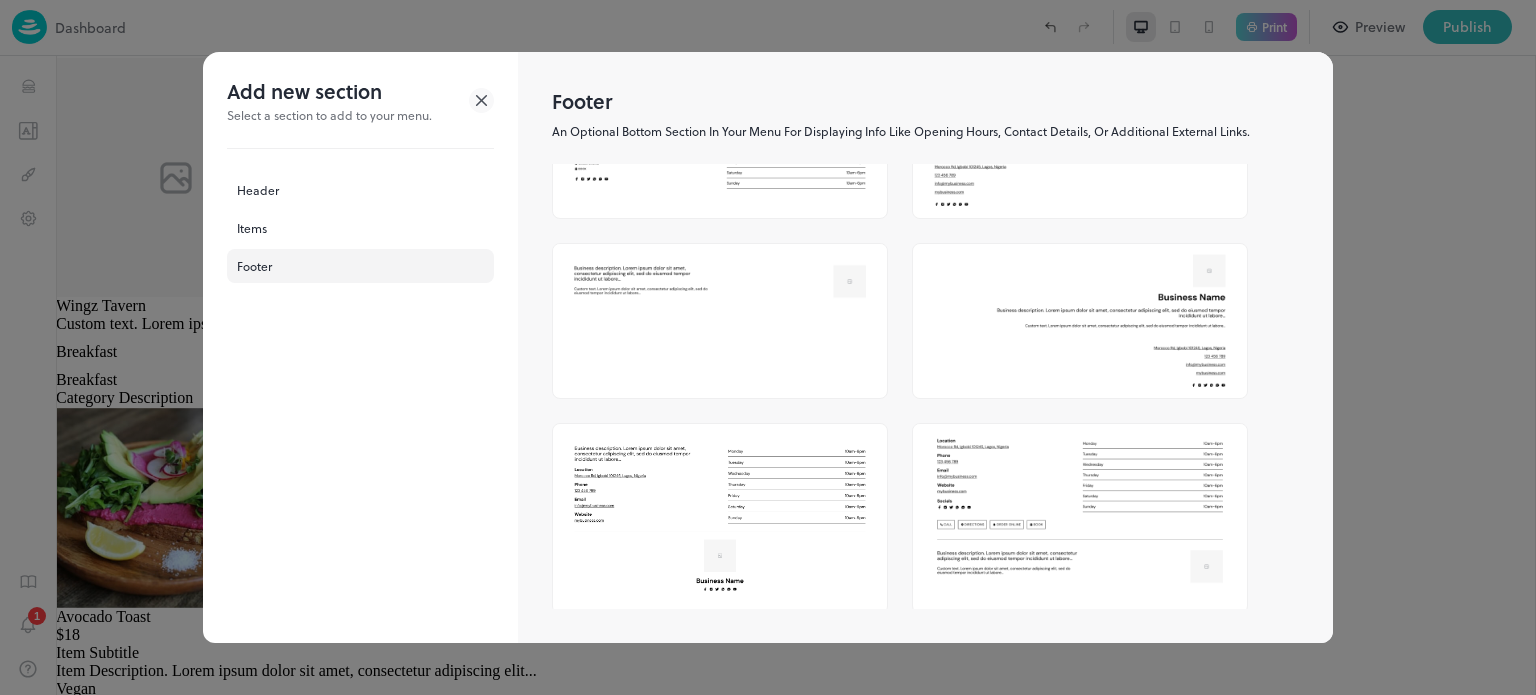 scroll, scrollTop: 134, scrollLeft: 0, axis: vertical 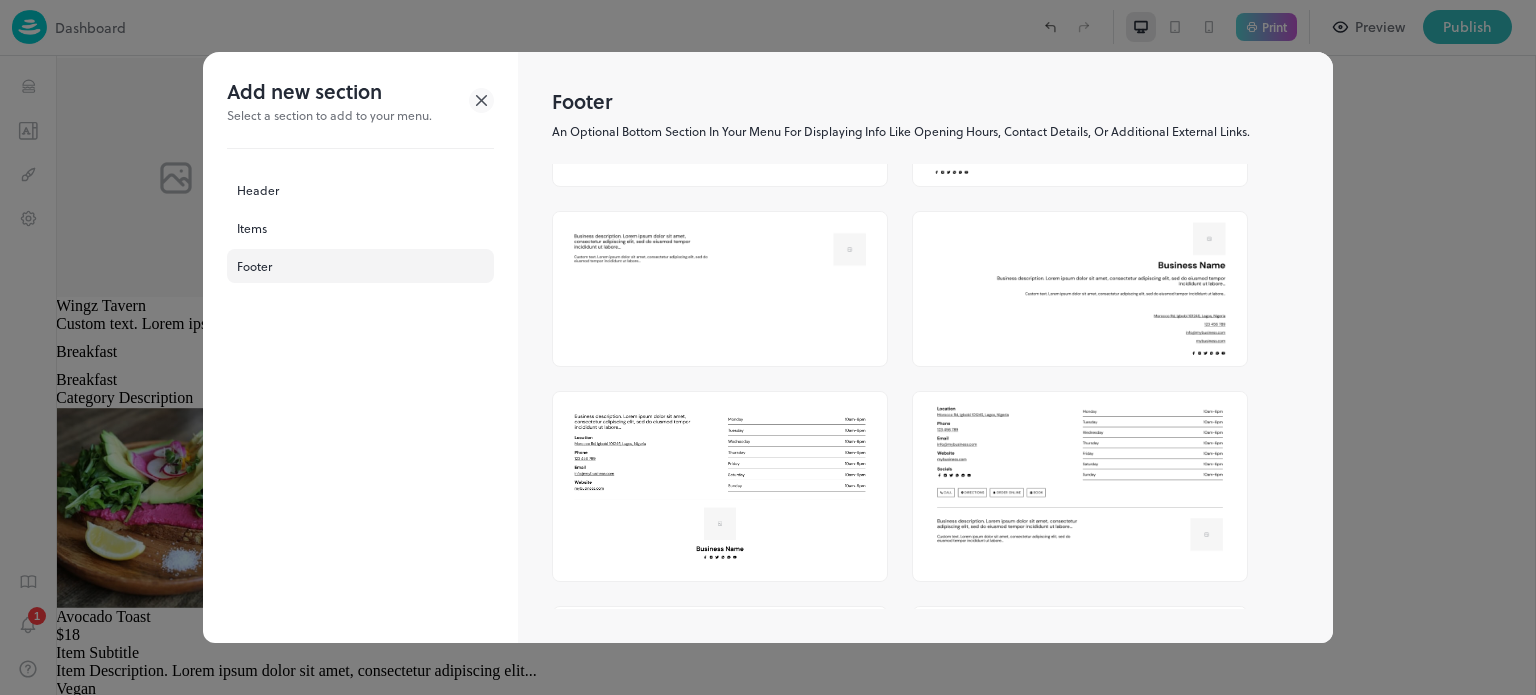 click at bounding box center [1080, 478] 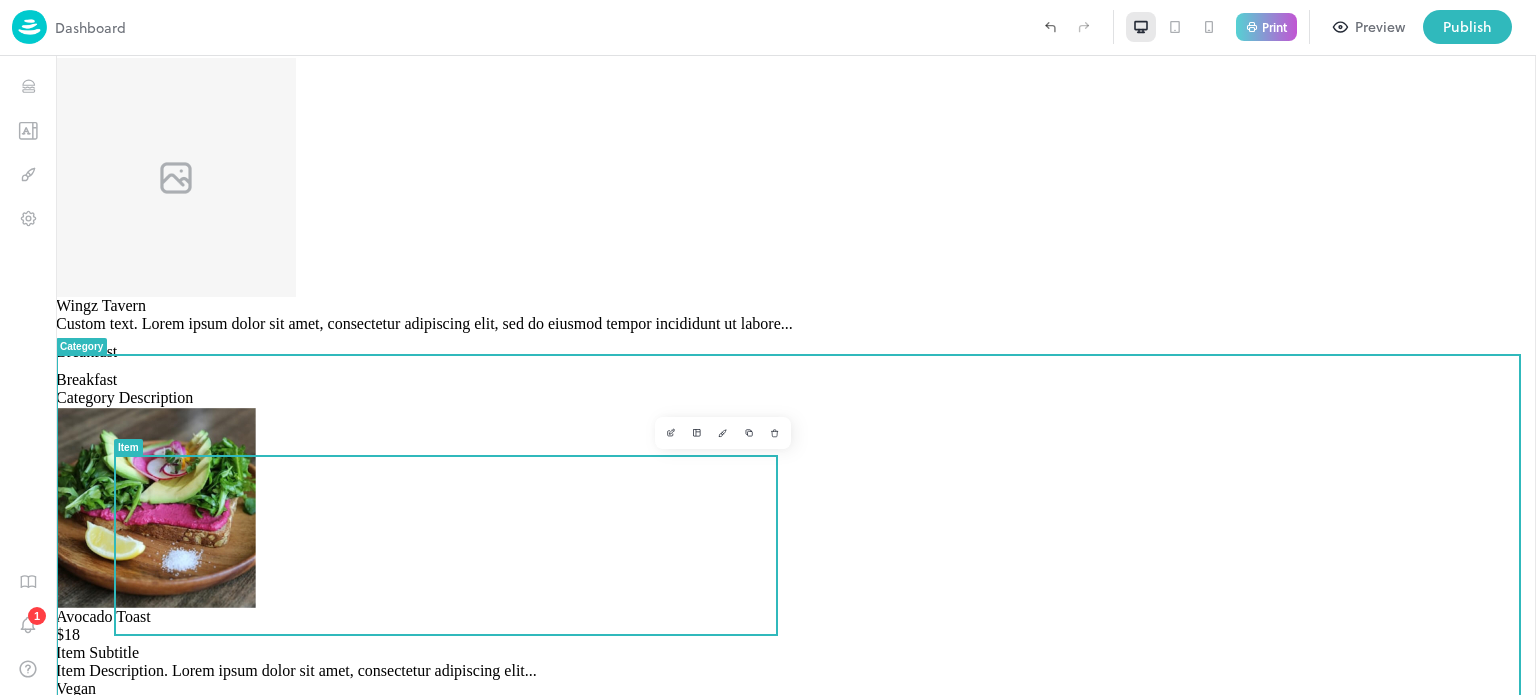 click at bounding box center (156, 507) 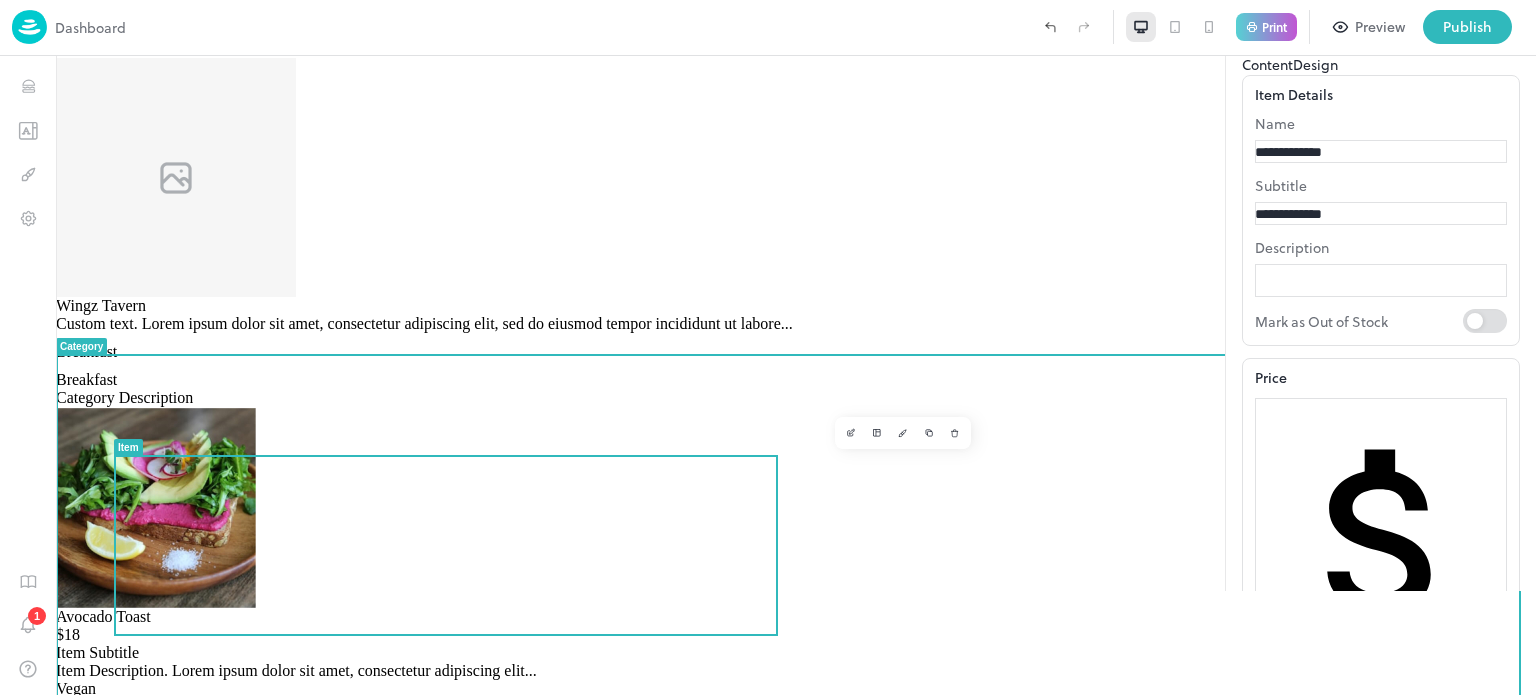 scroll, scrollTop: 0, scrollLeft: 0, axis: both 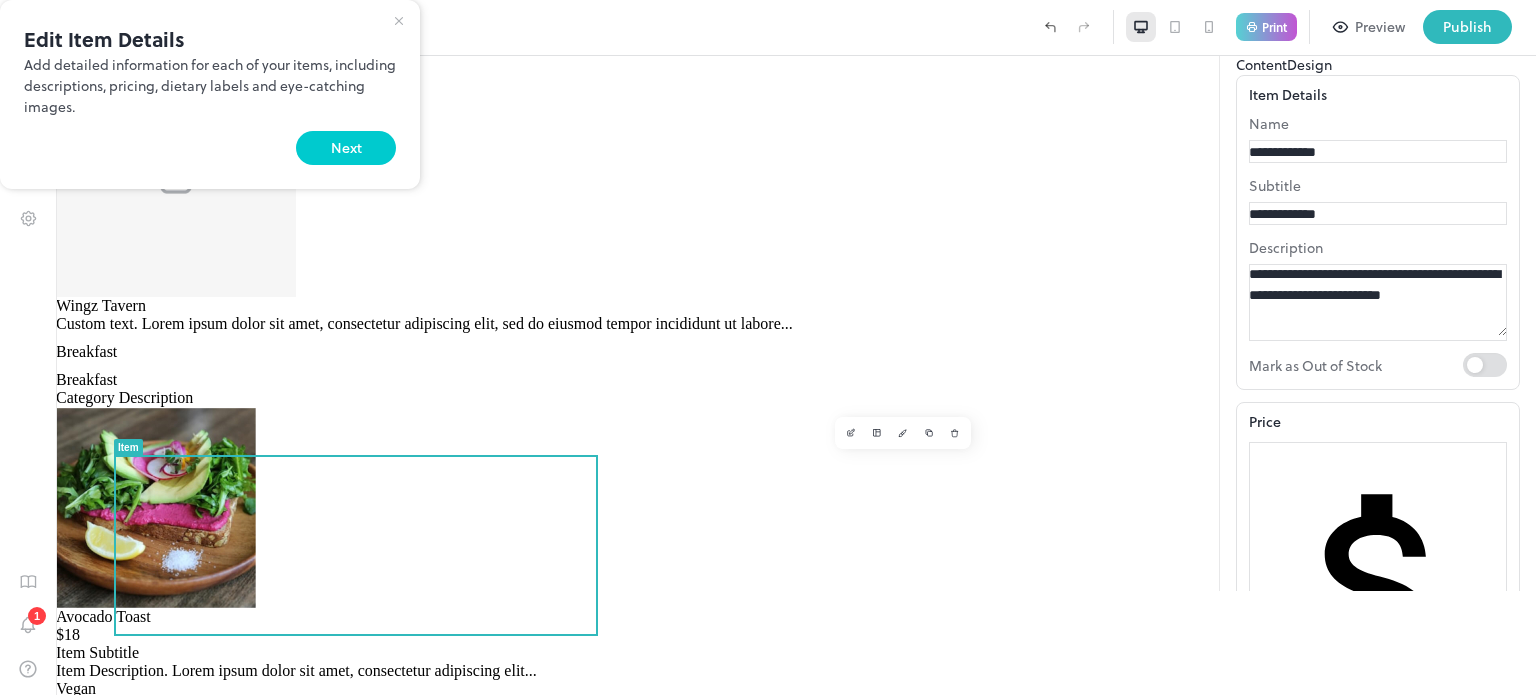 click at bounding box center (768, 347) 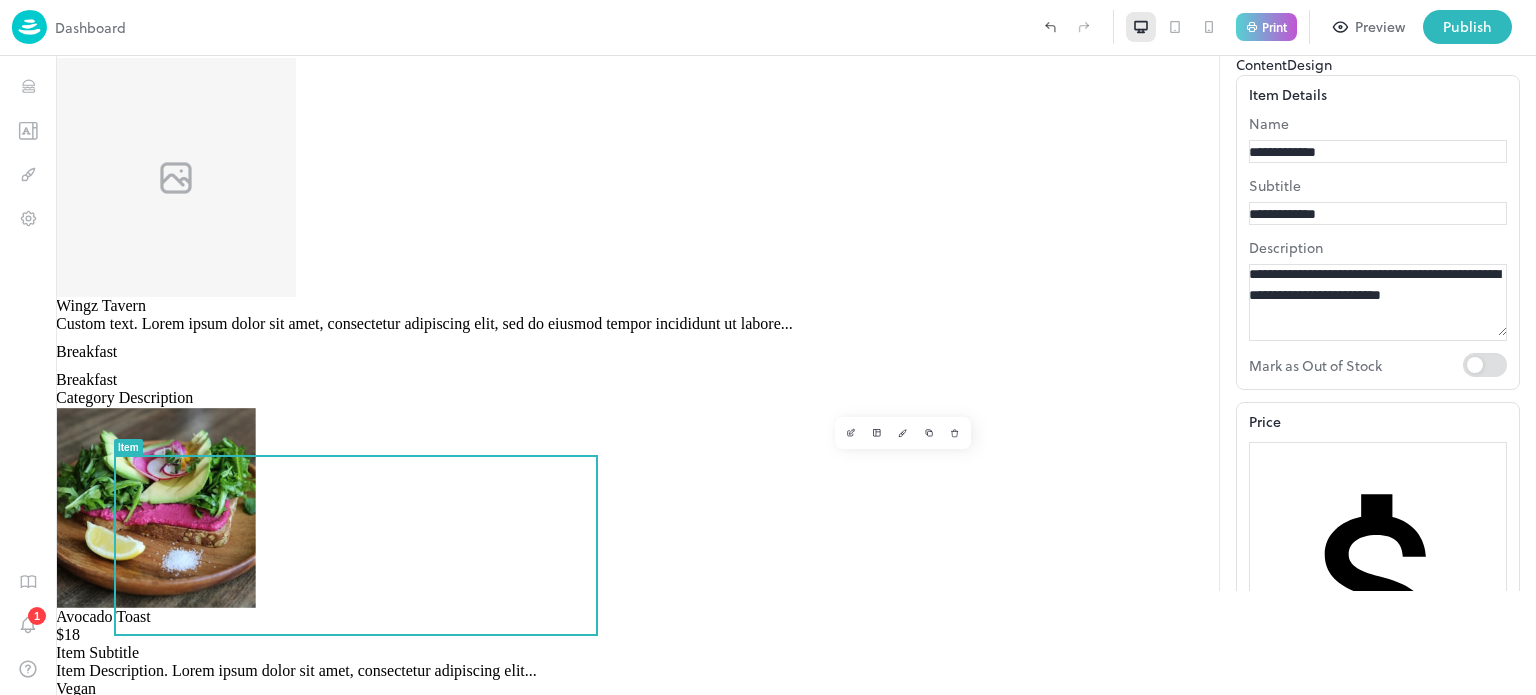 click on "**********" at bounding box center [1319, 152] 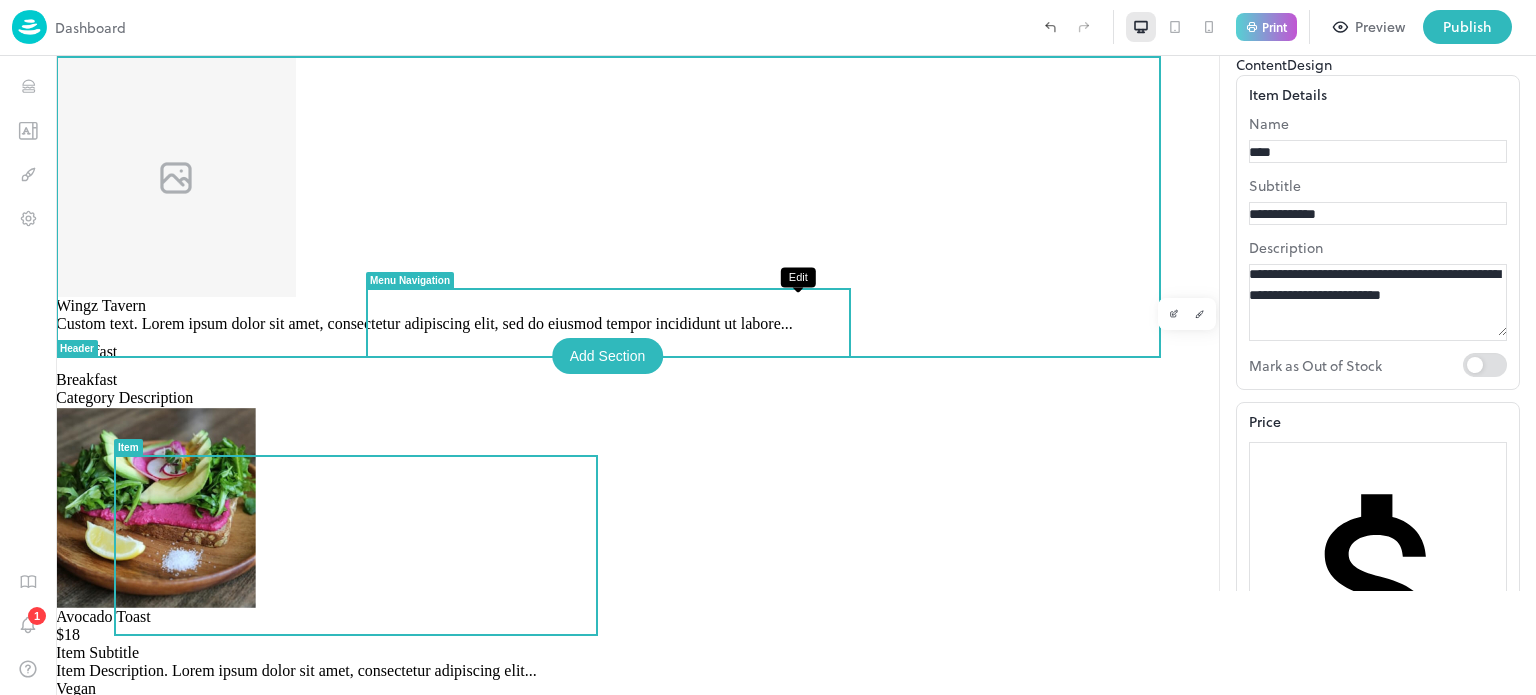 type on "****" 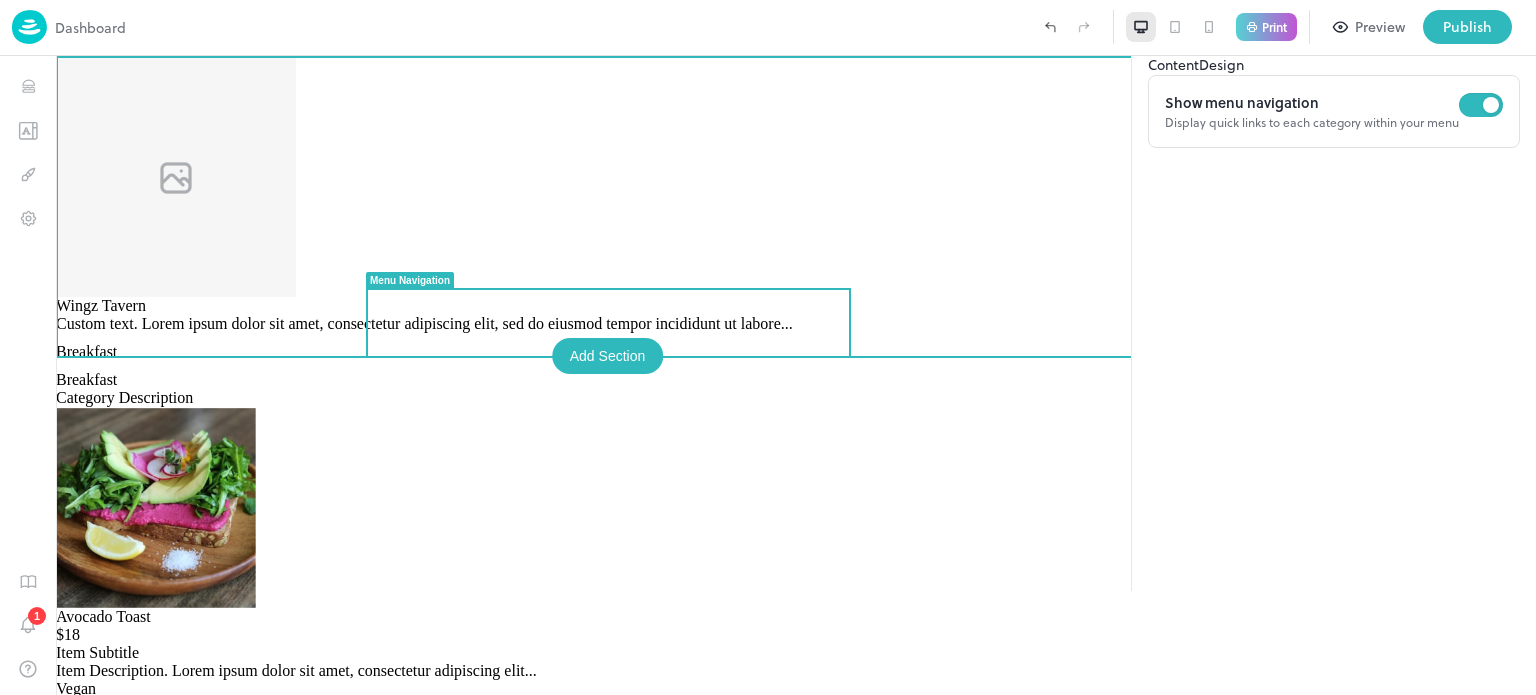 click on "Breakfast" at bounding box center (86, 352) 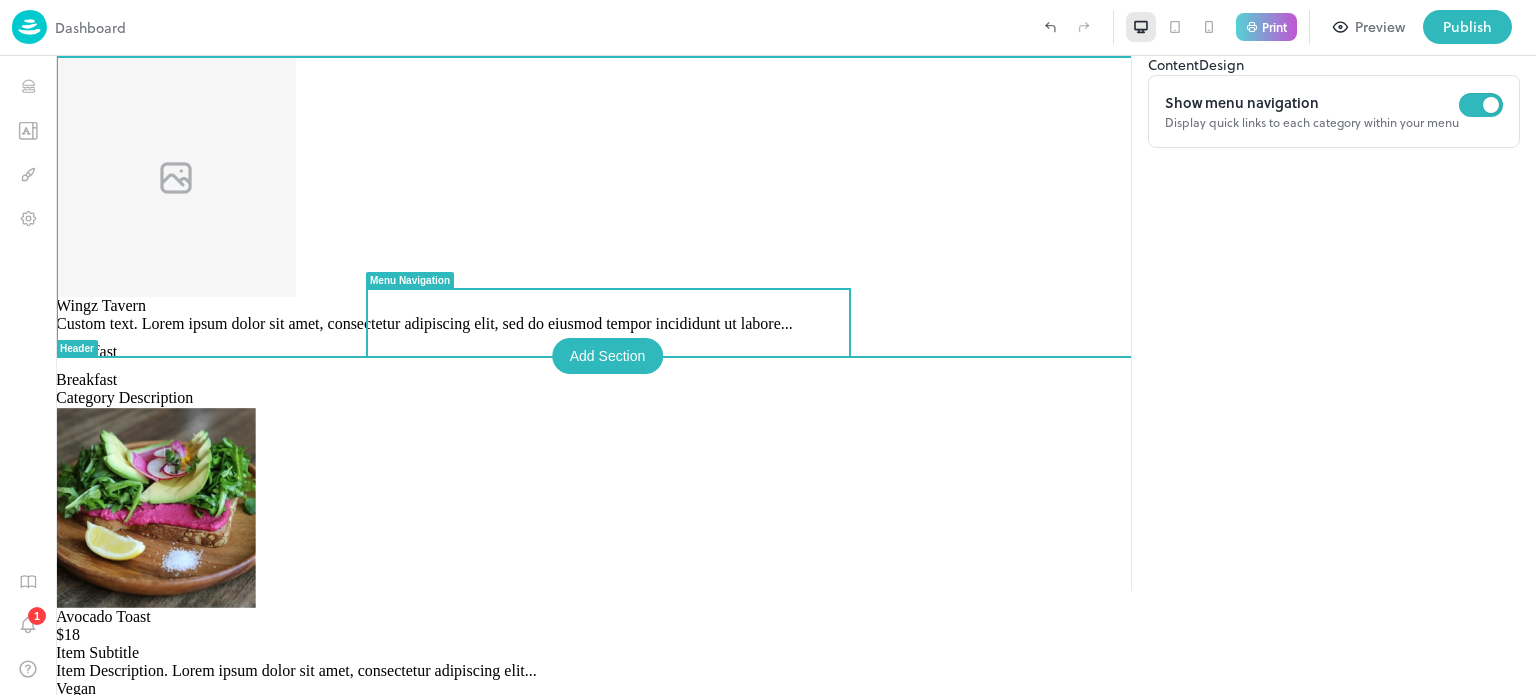 click on "Breakfast" at bounding box center [86, 351] 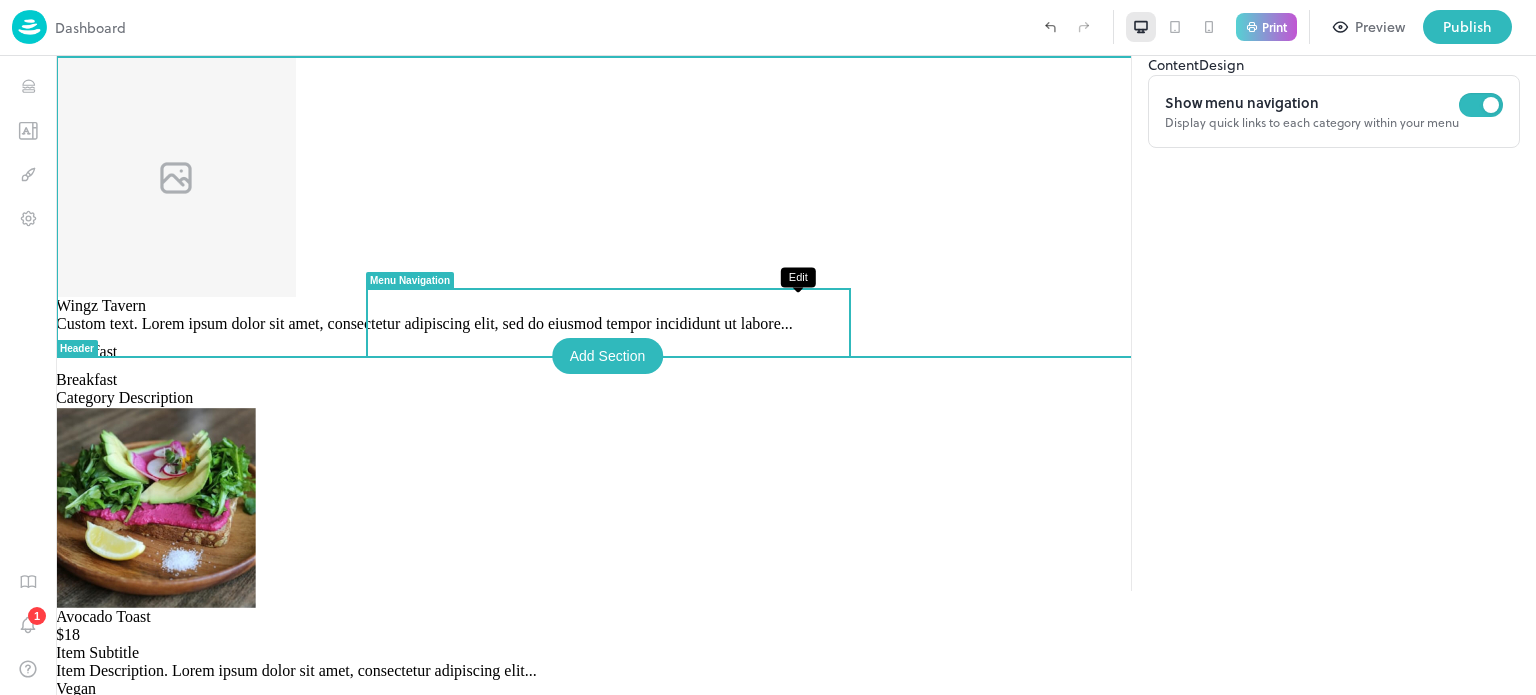 click 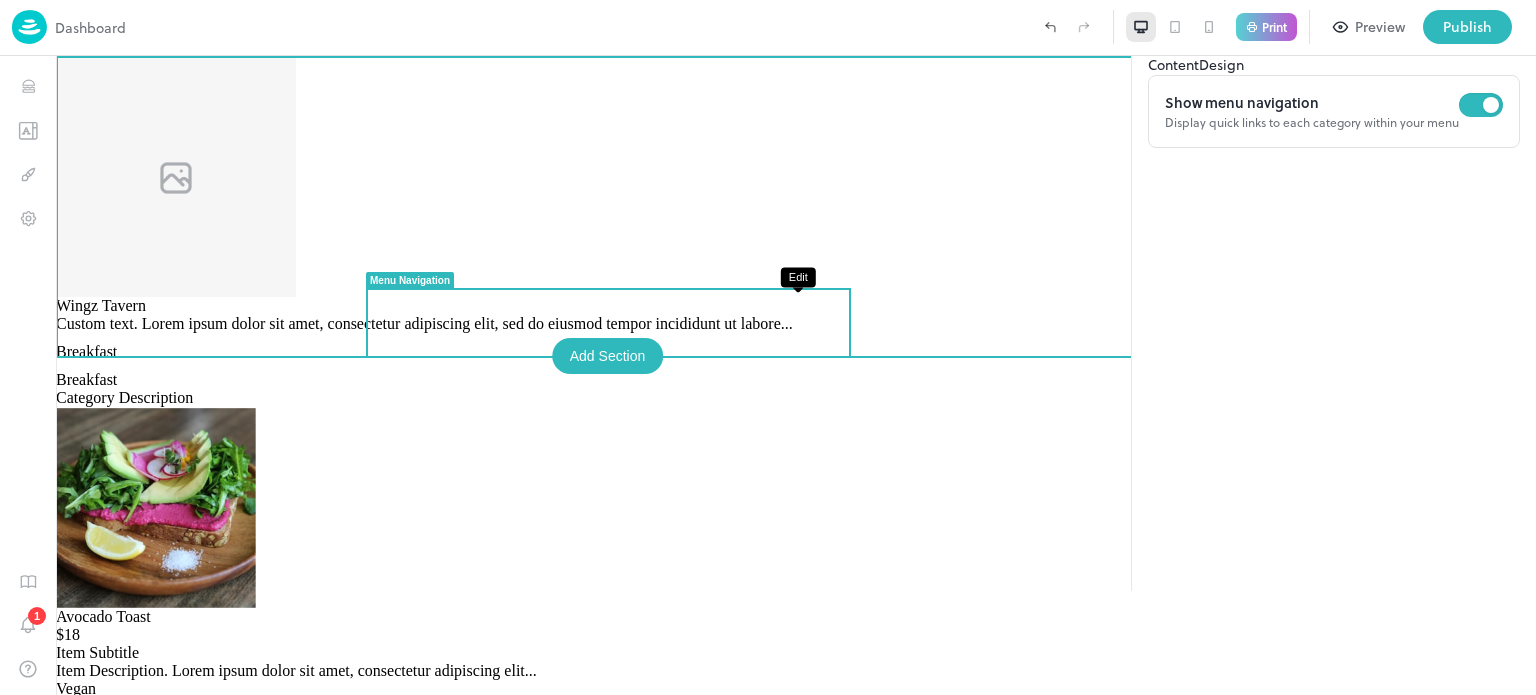 click 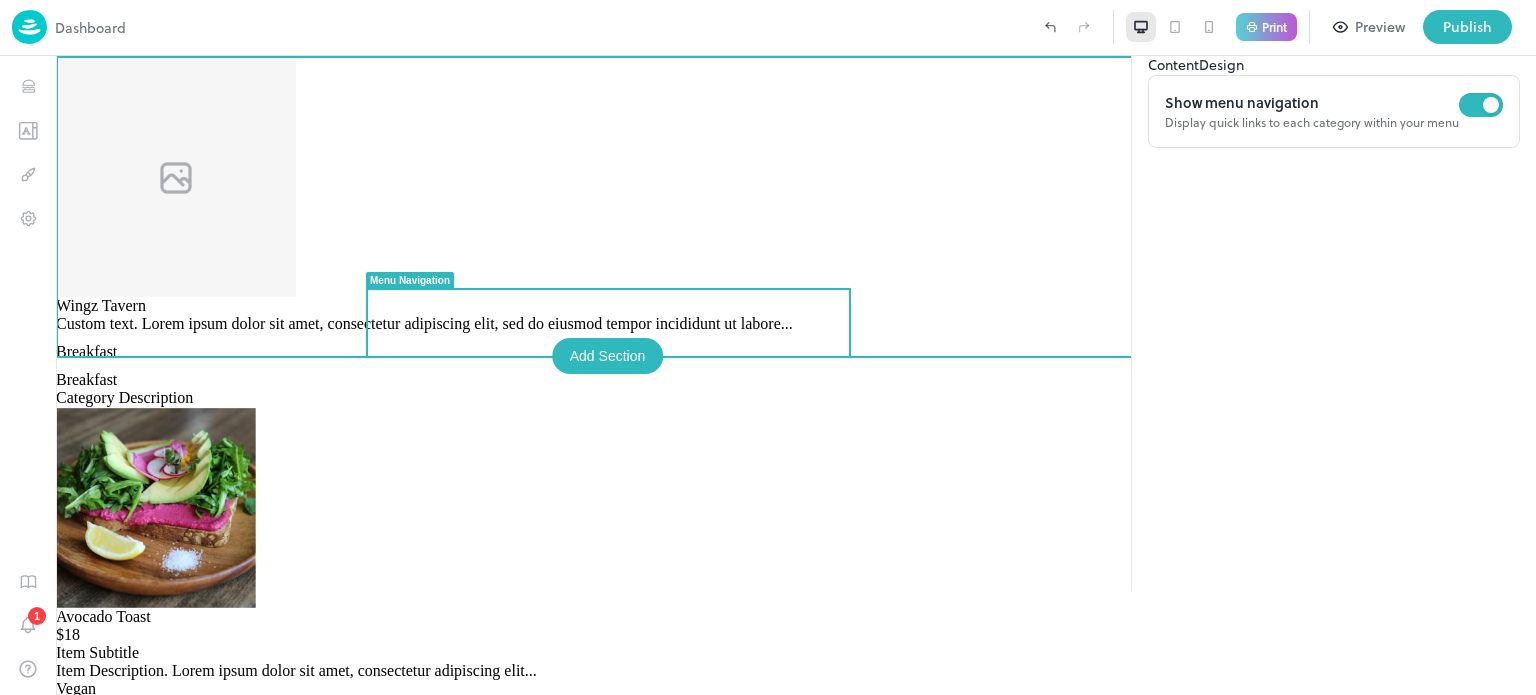 click on "Breakfast" at bounding box center [86, 352] 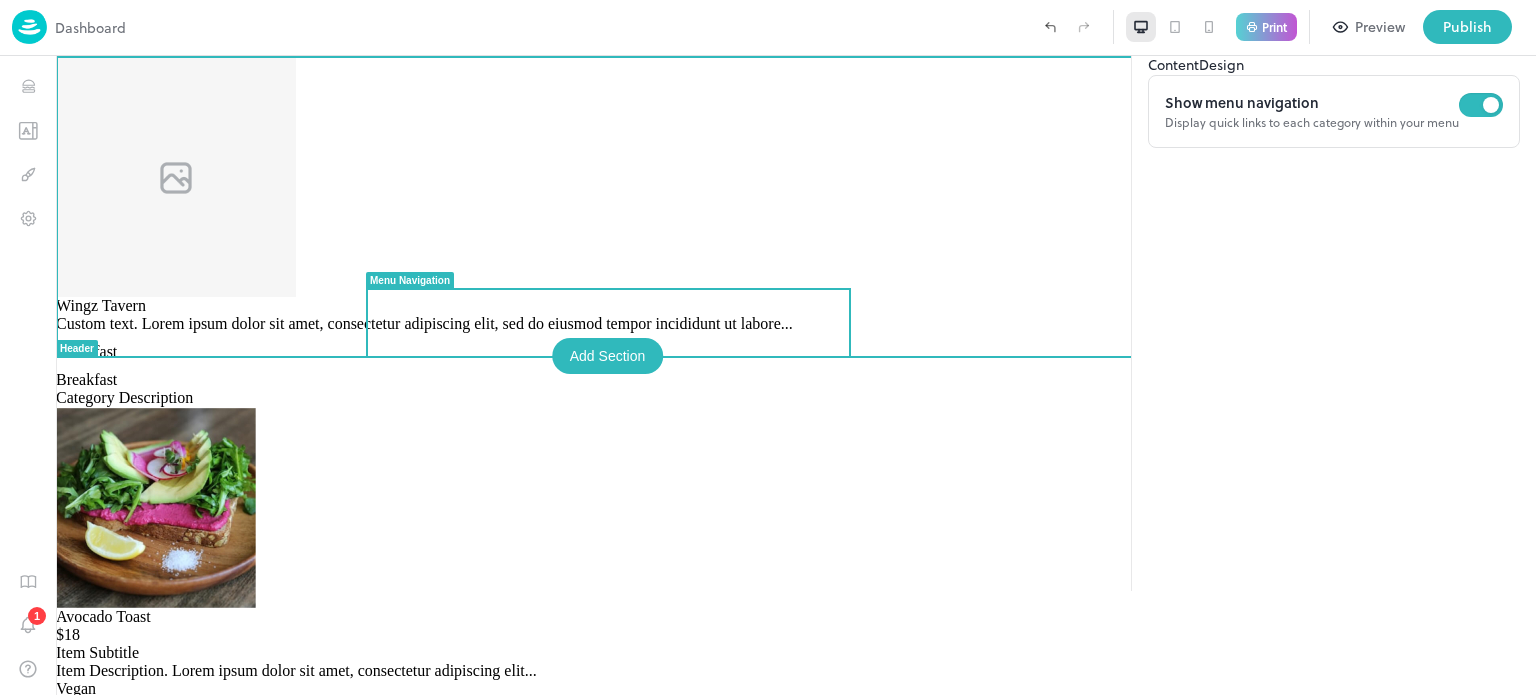 click on "Breakfast" at bounding box center [86, 352] 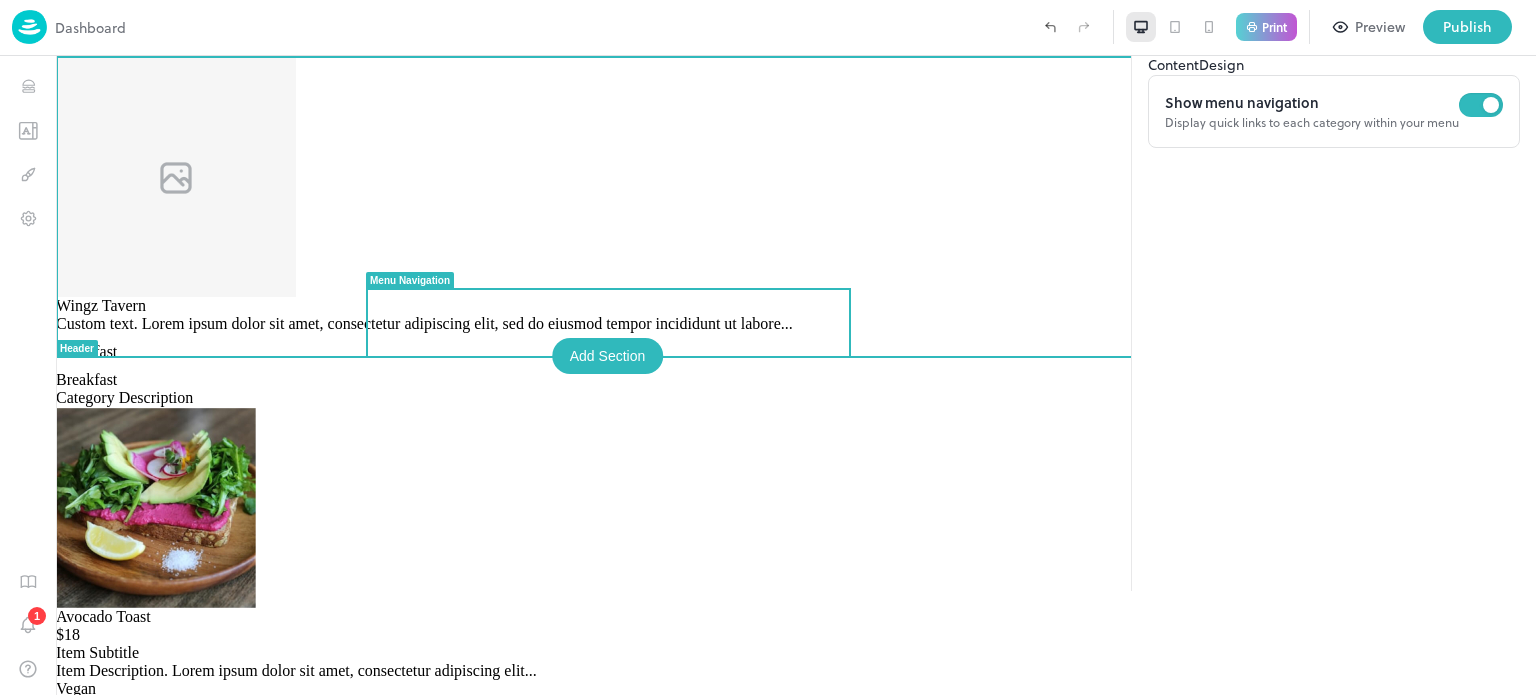click on "Breakfast" at bounding box center (86, 352) 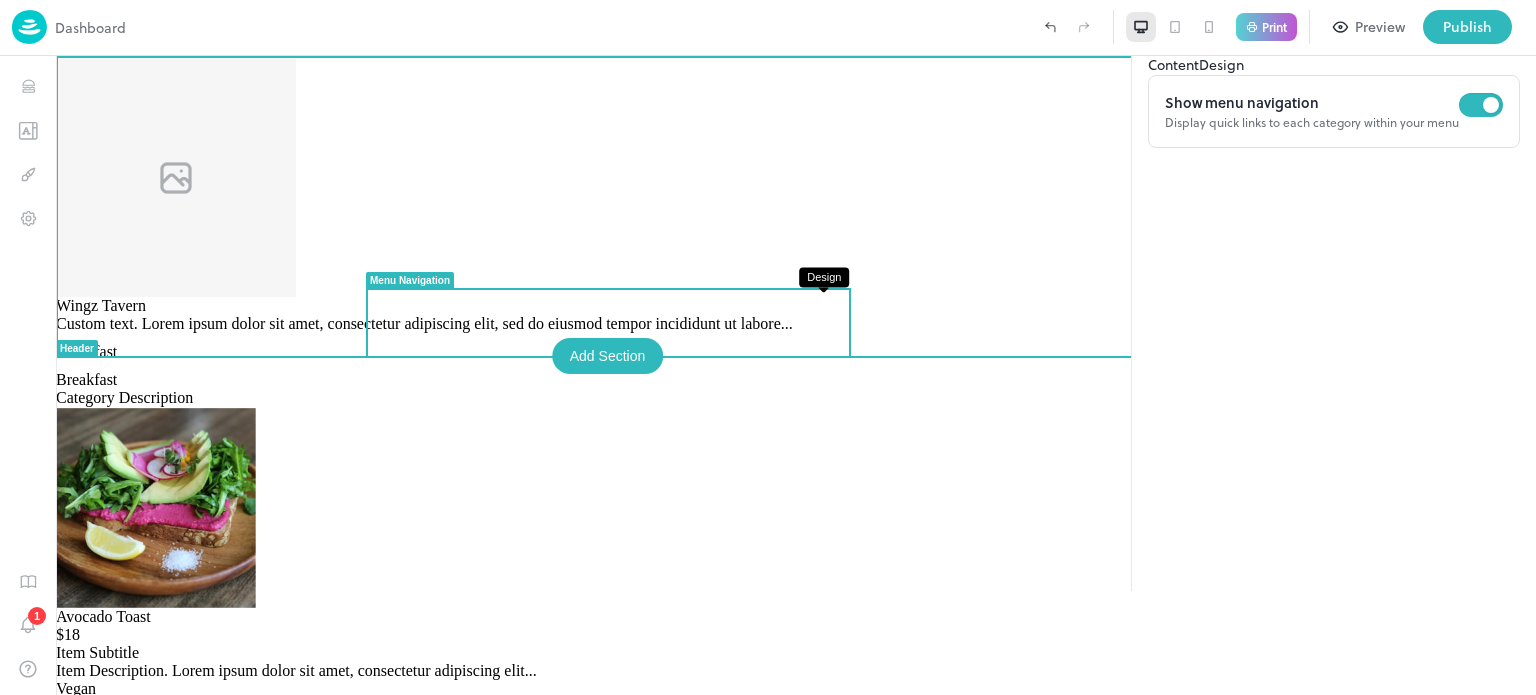 click 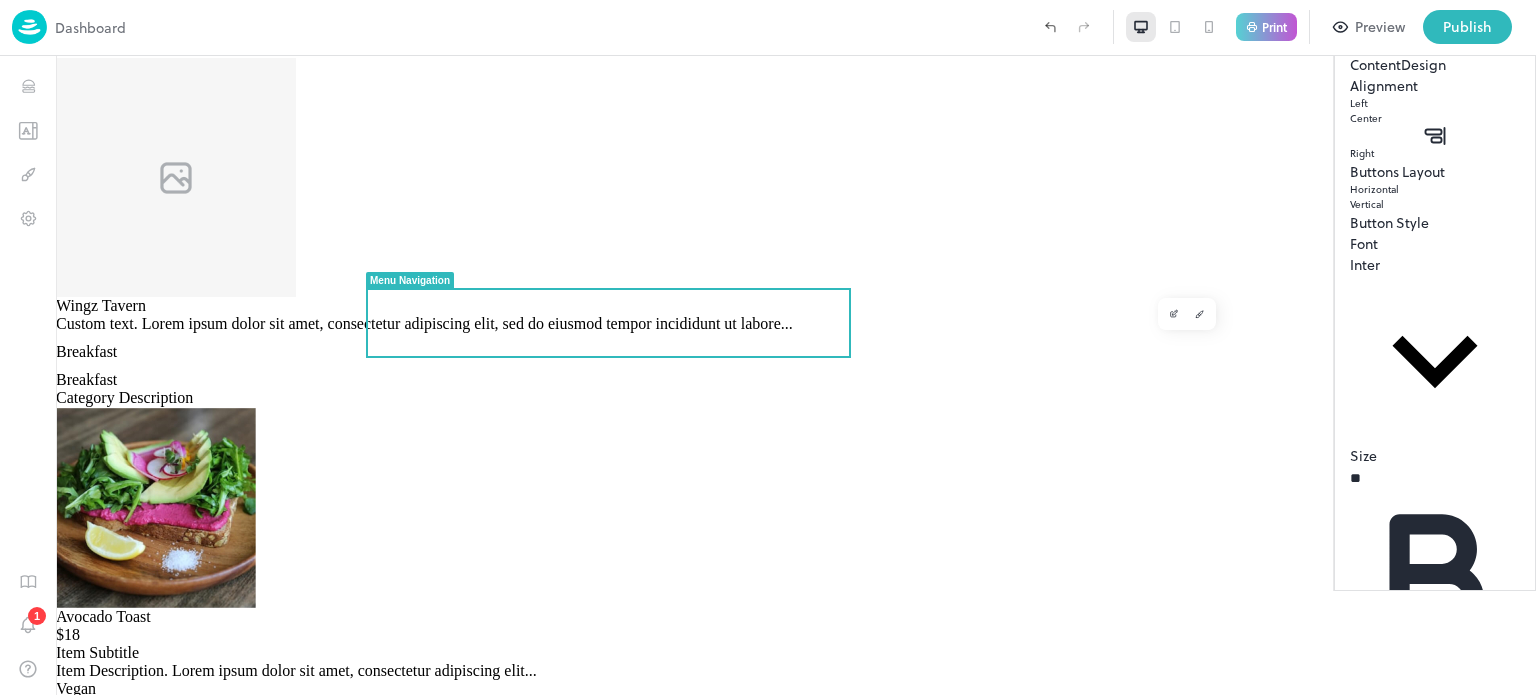 scroll, scrollTop: 0, scrollLeft: 0, axis: both 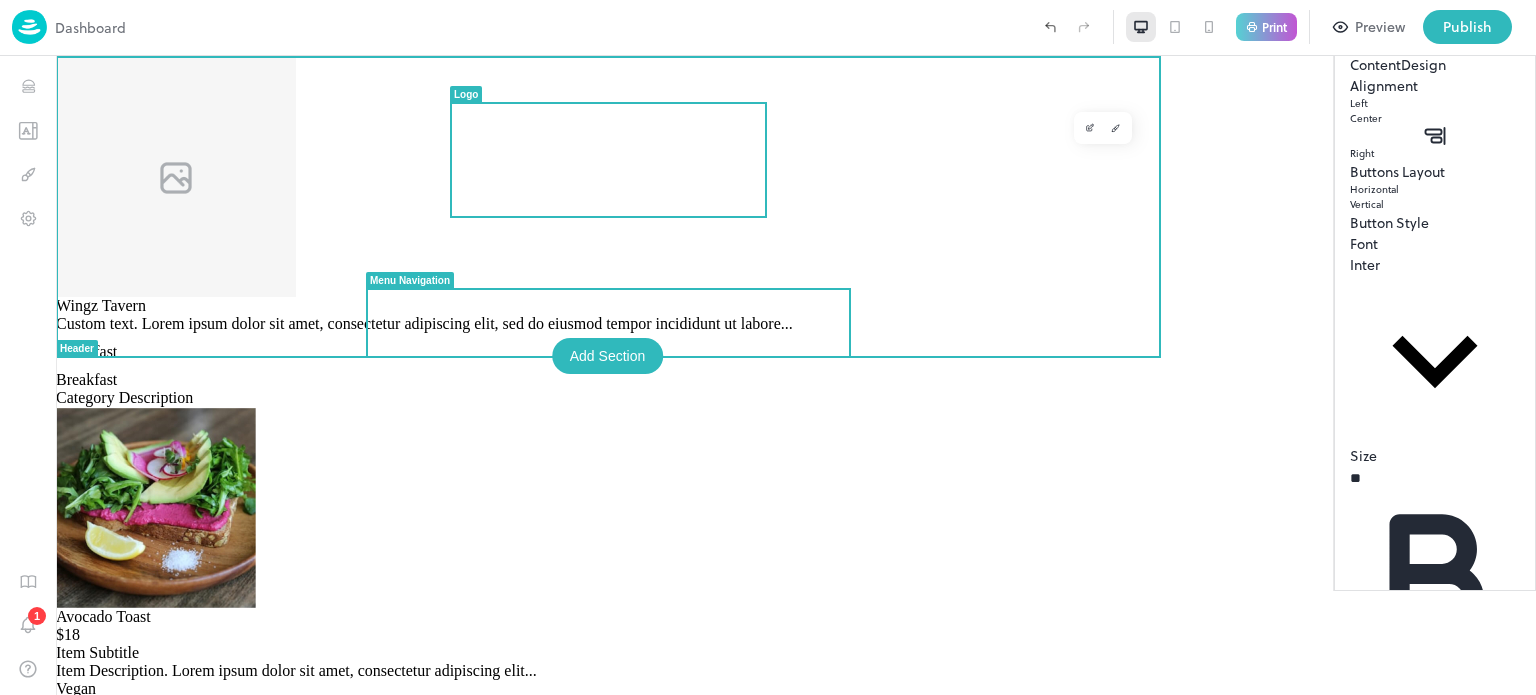 click at bounding box center [176, 176] 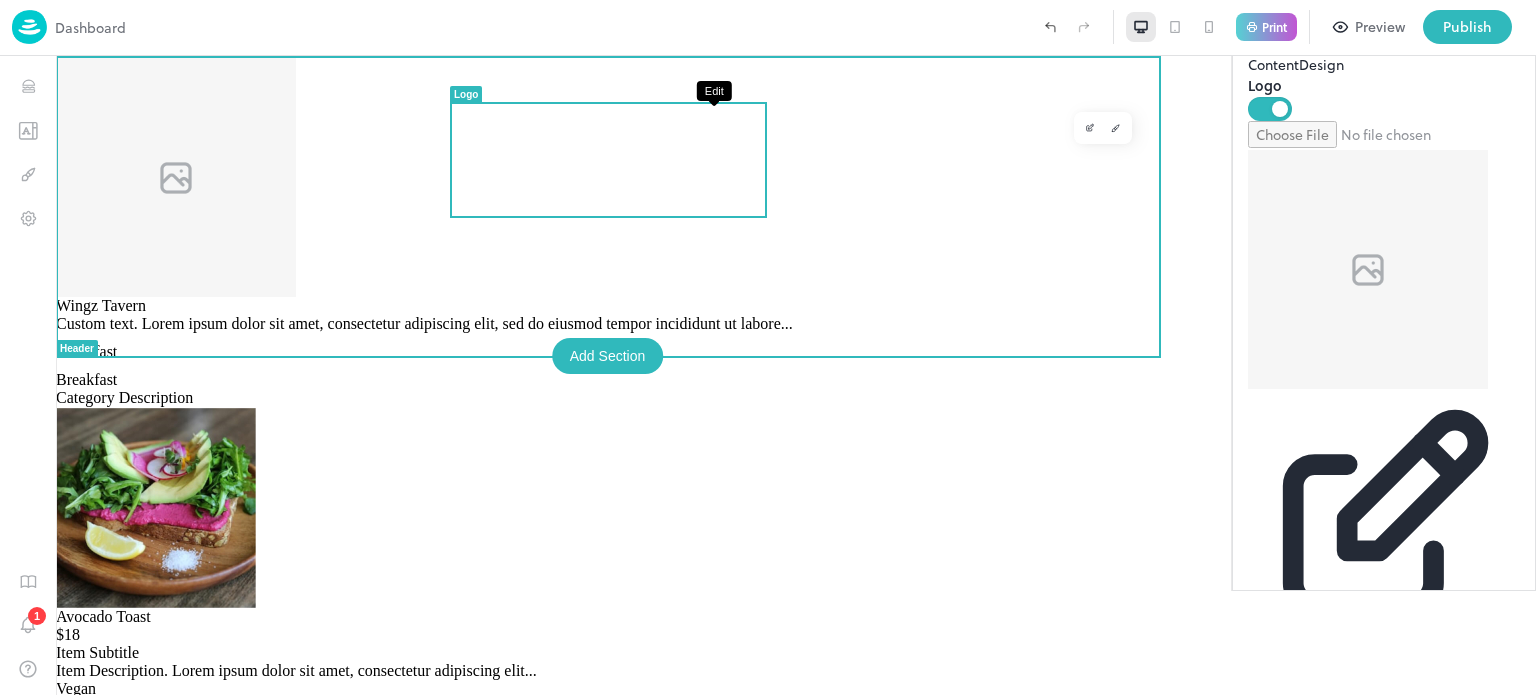 click 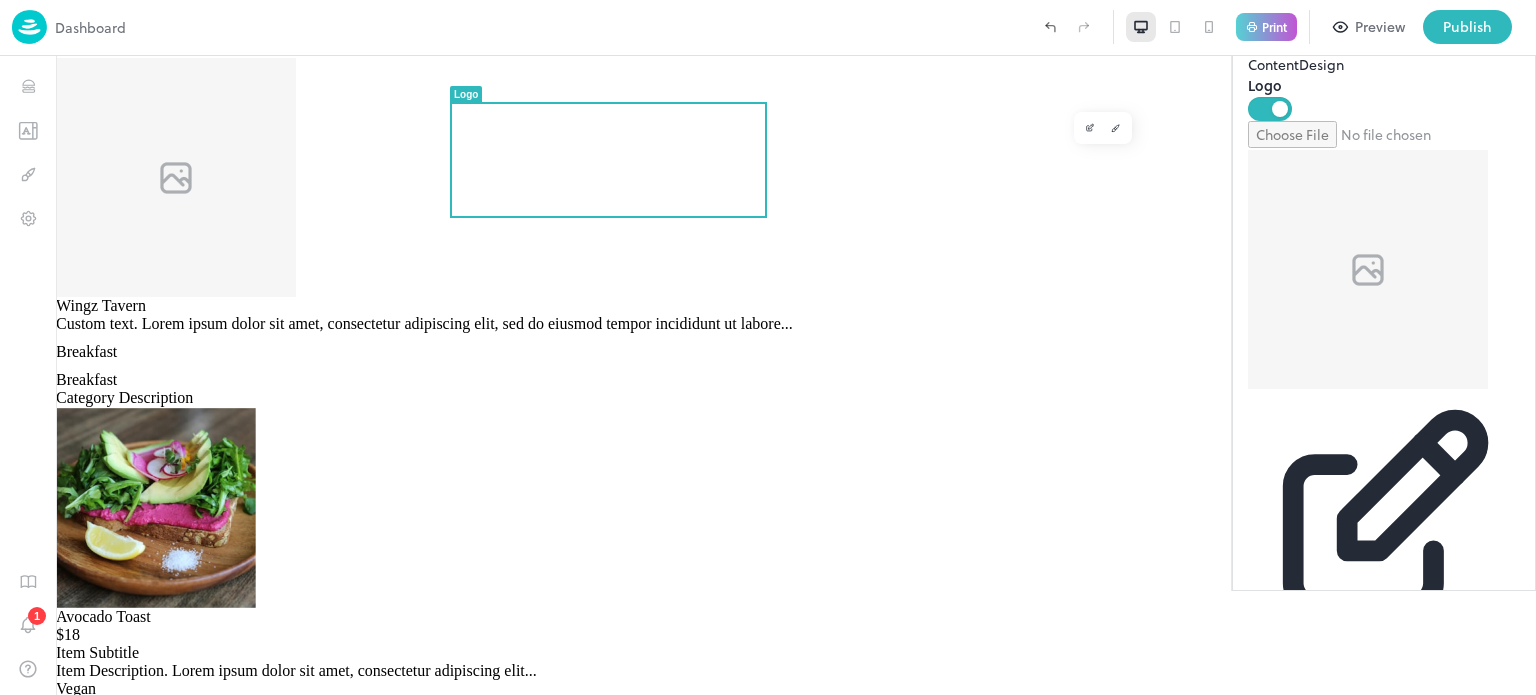 click at bounding box center [1384, 134] 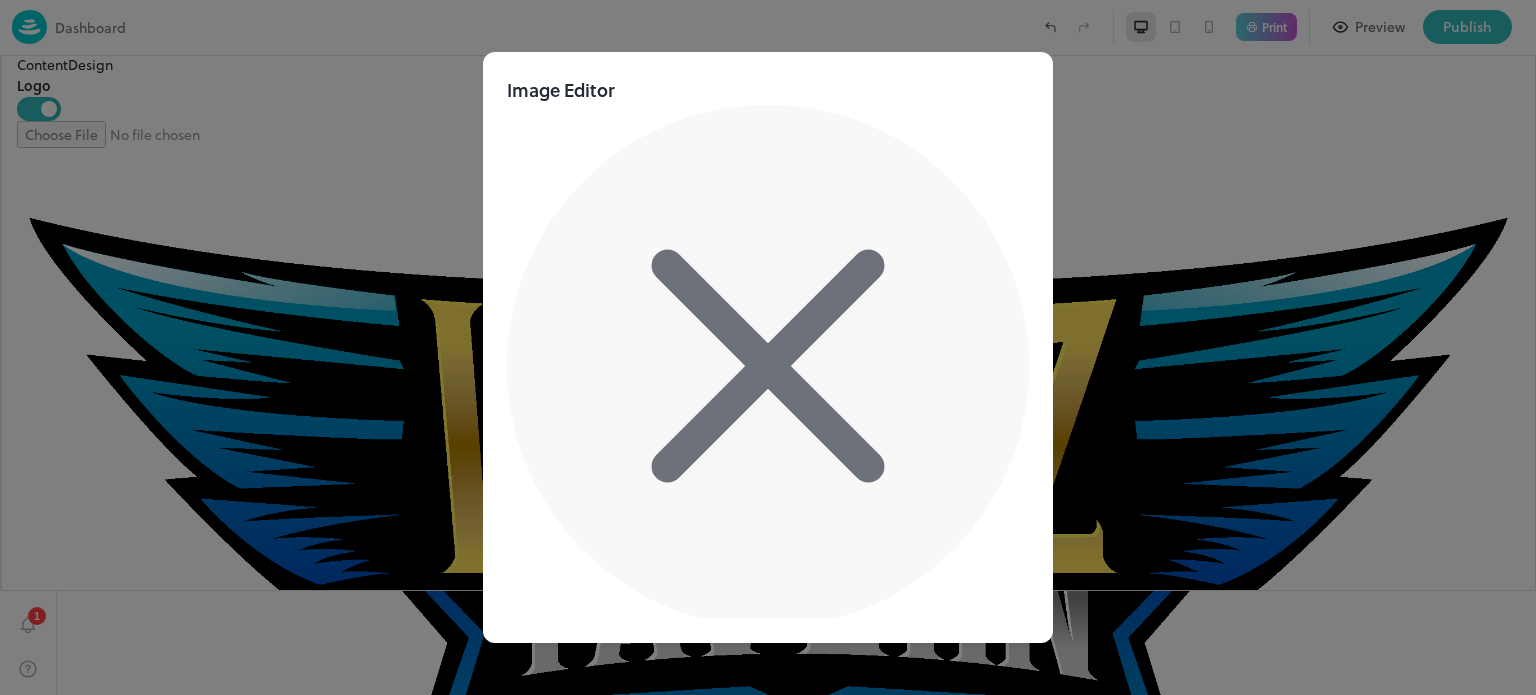 click on "4:3" at bounding box center (529, 938) 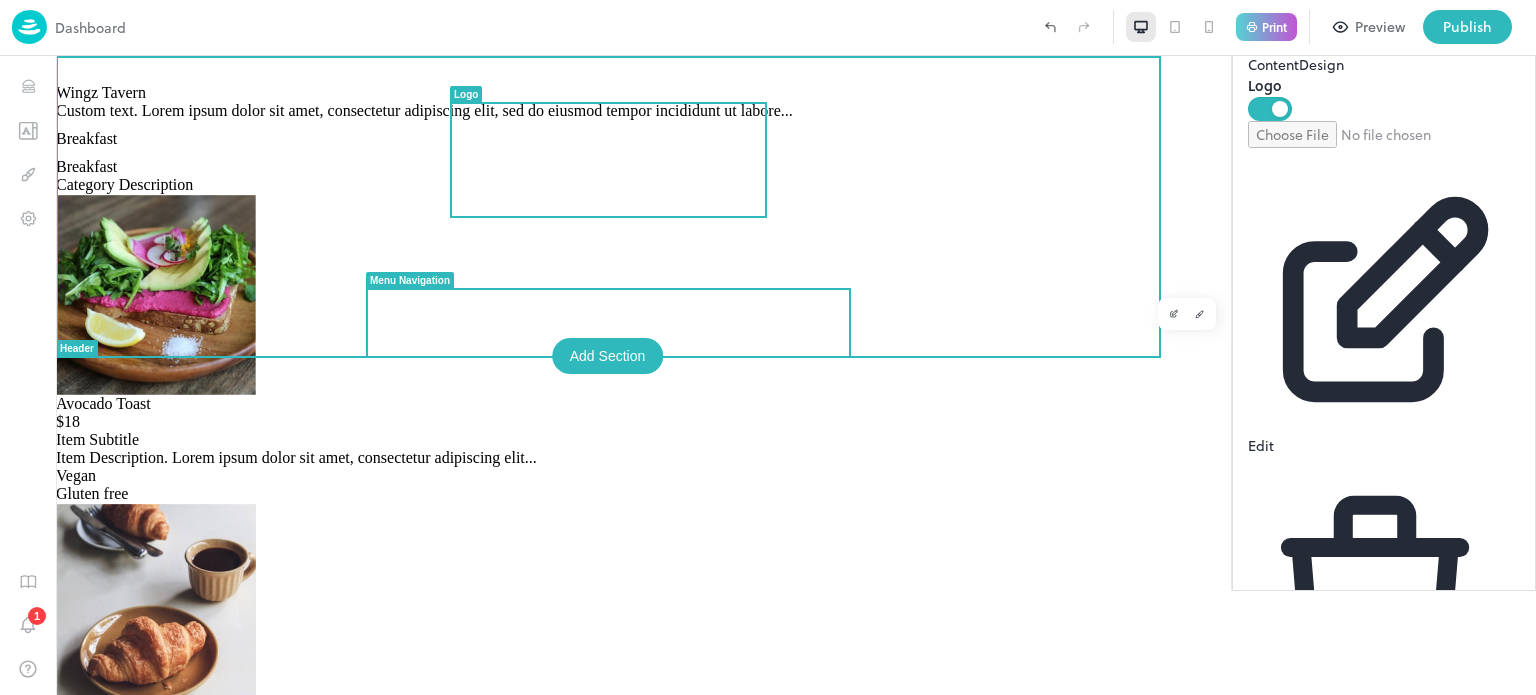 click on "Breakfast" at bounding box center (86, 139) 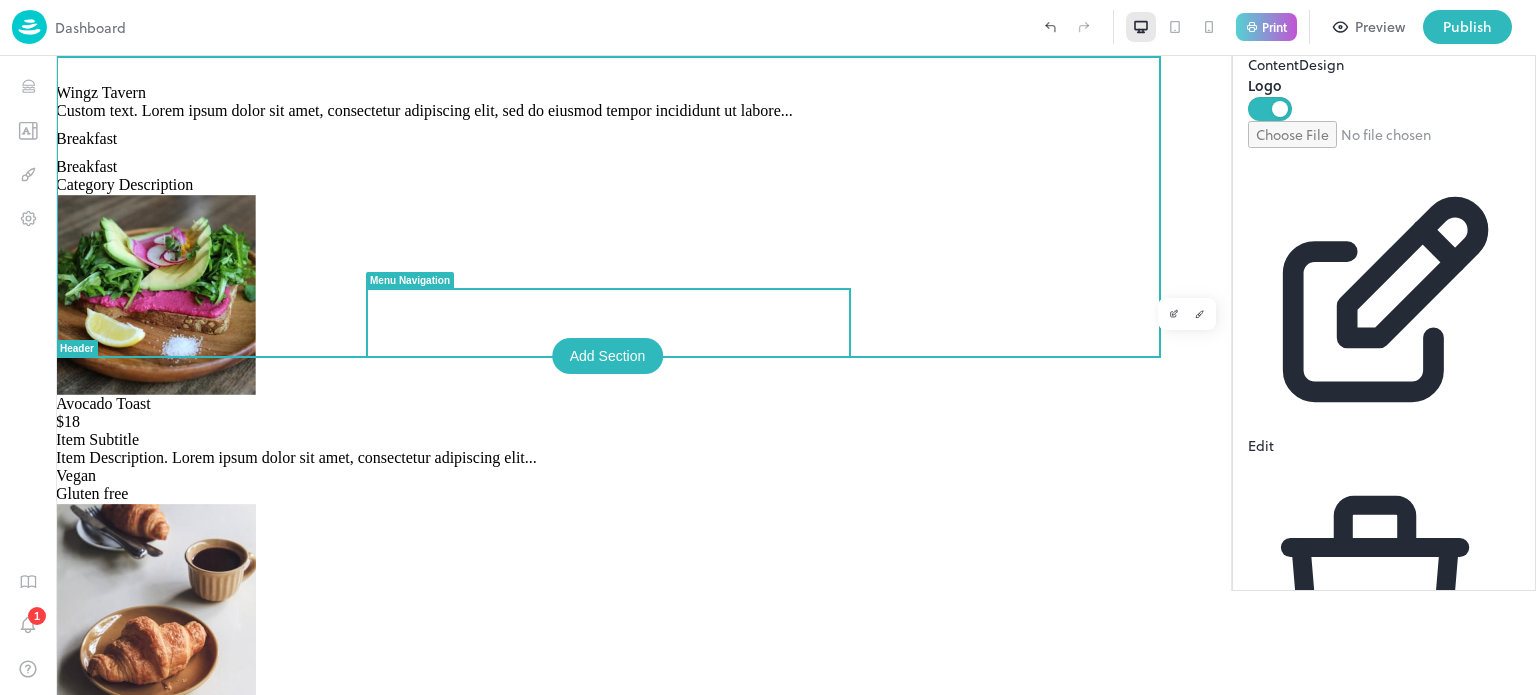 click on "Breakfast" at bounding box center (86, 139) 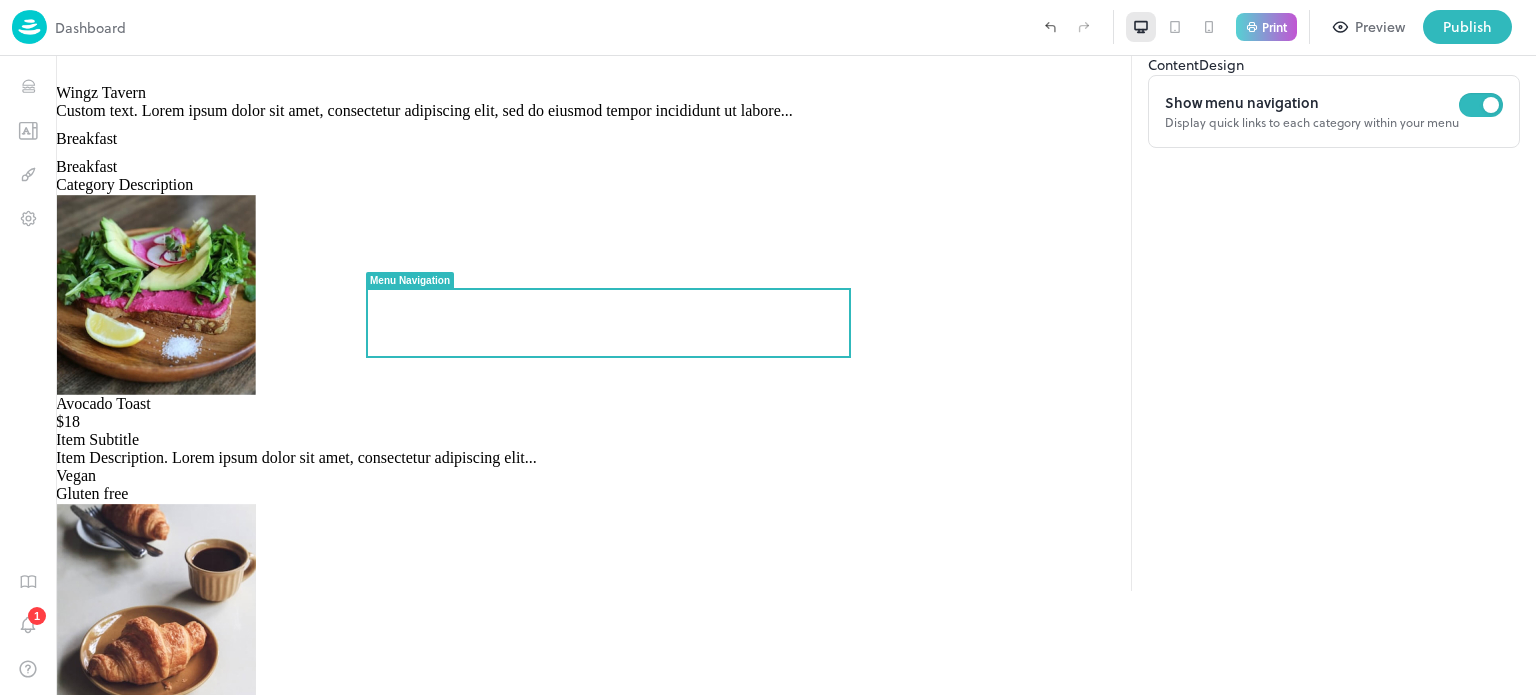 click on "Design" at bounding box center (1221, 64) 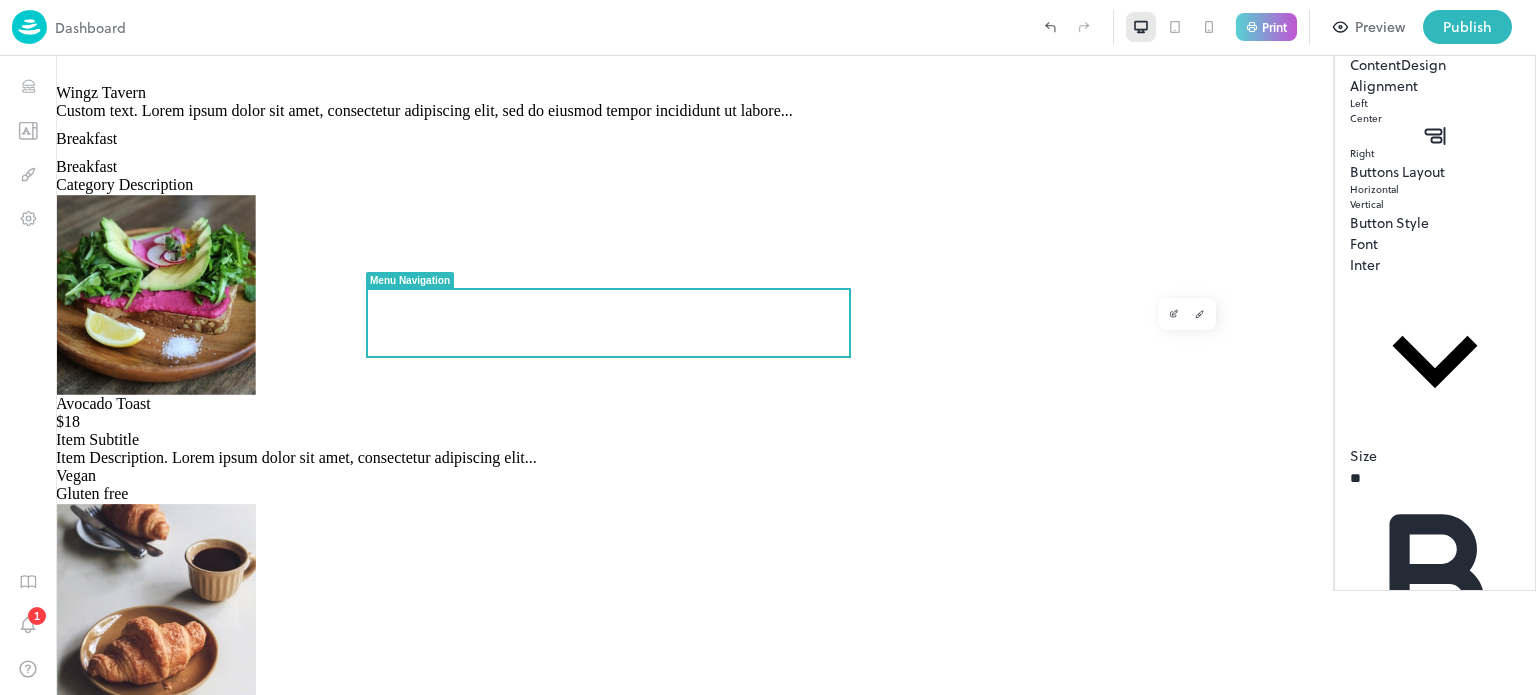 scroll, scrollTop: 0, scrollLeft: 0, axis: both 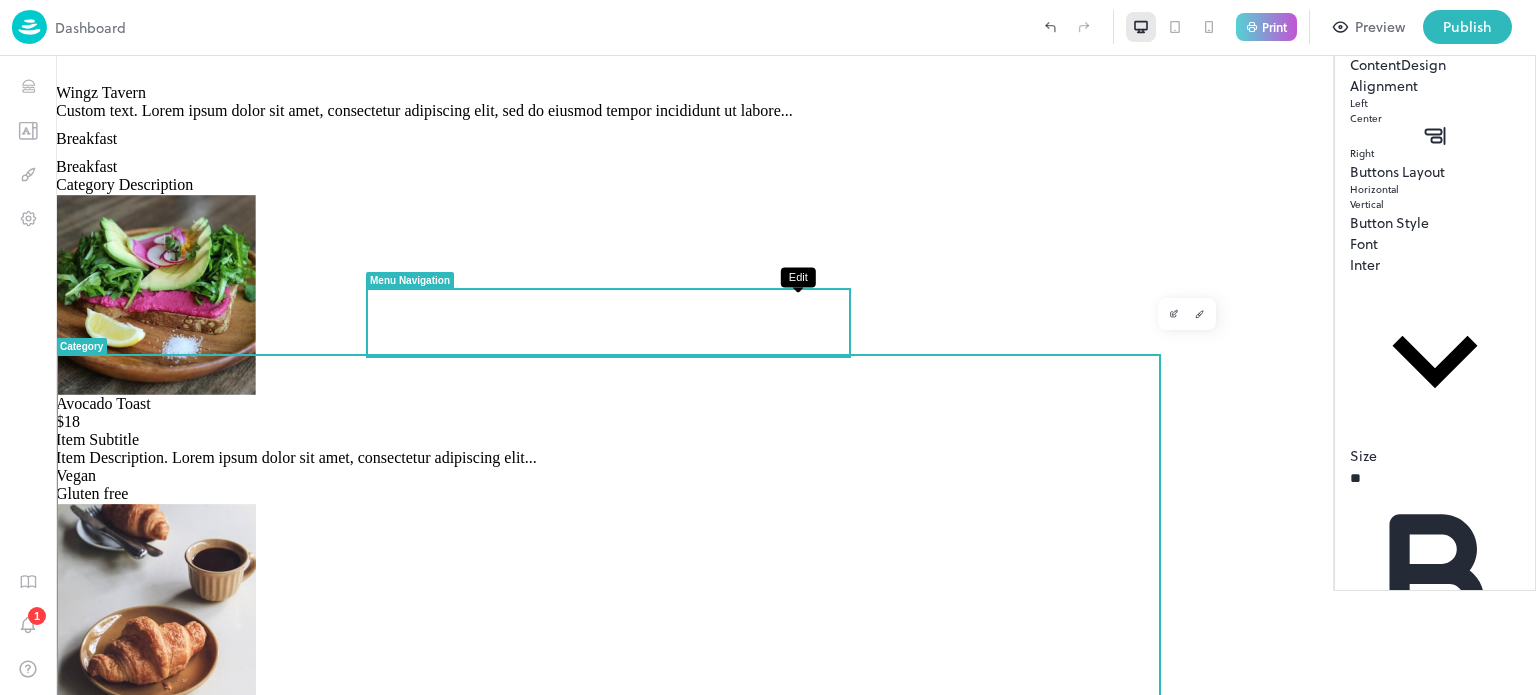 click at bounding box center (1174, 314) 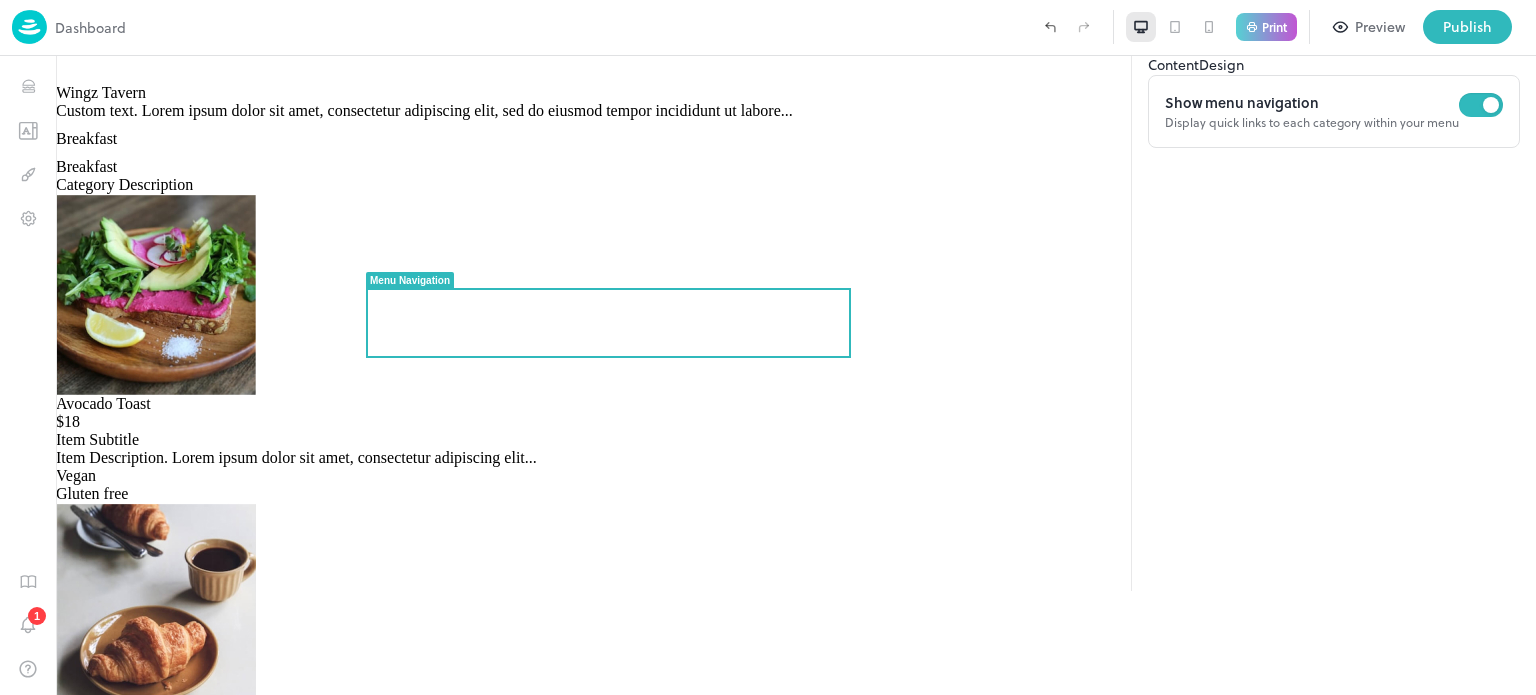 click 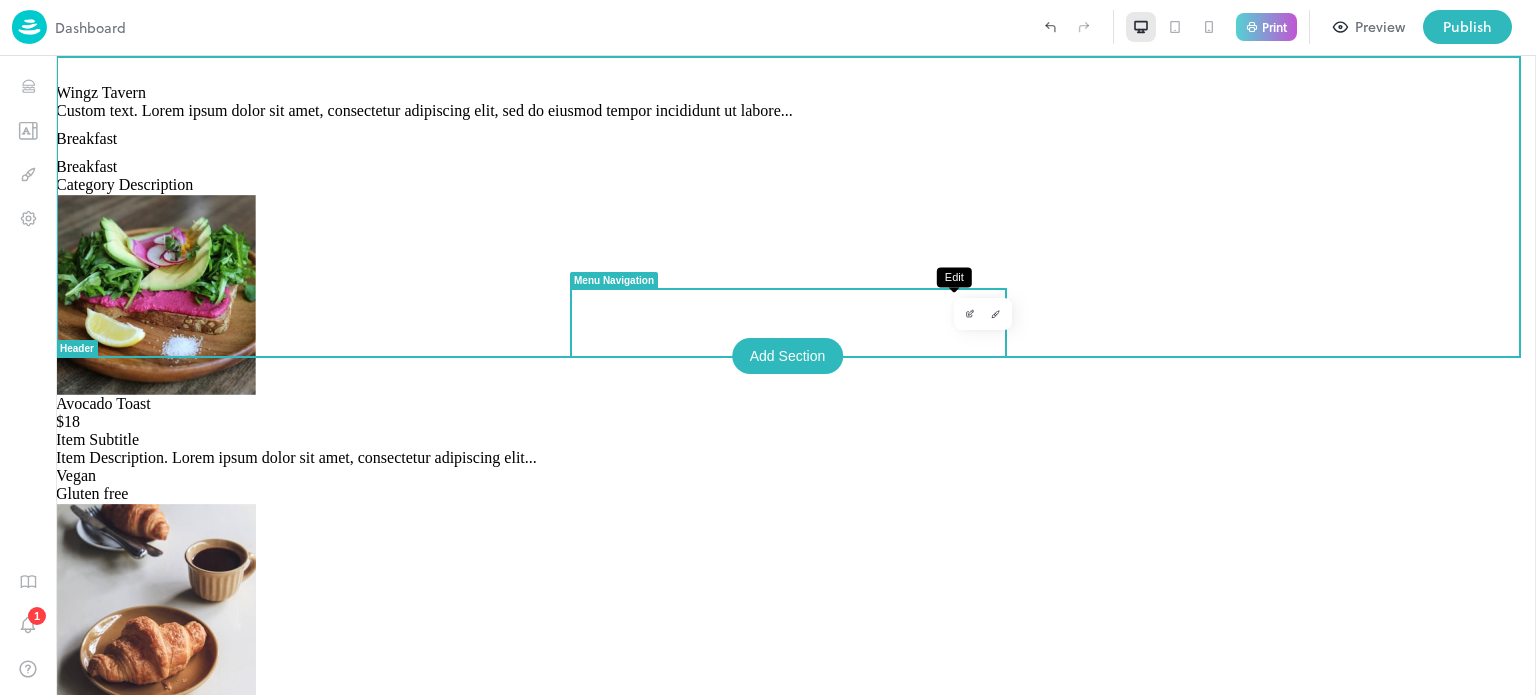 click at bounding box center [970, 314] 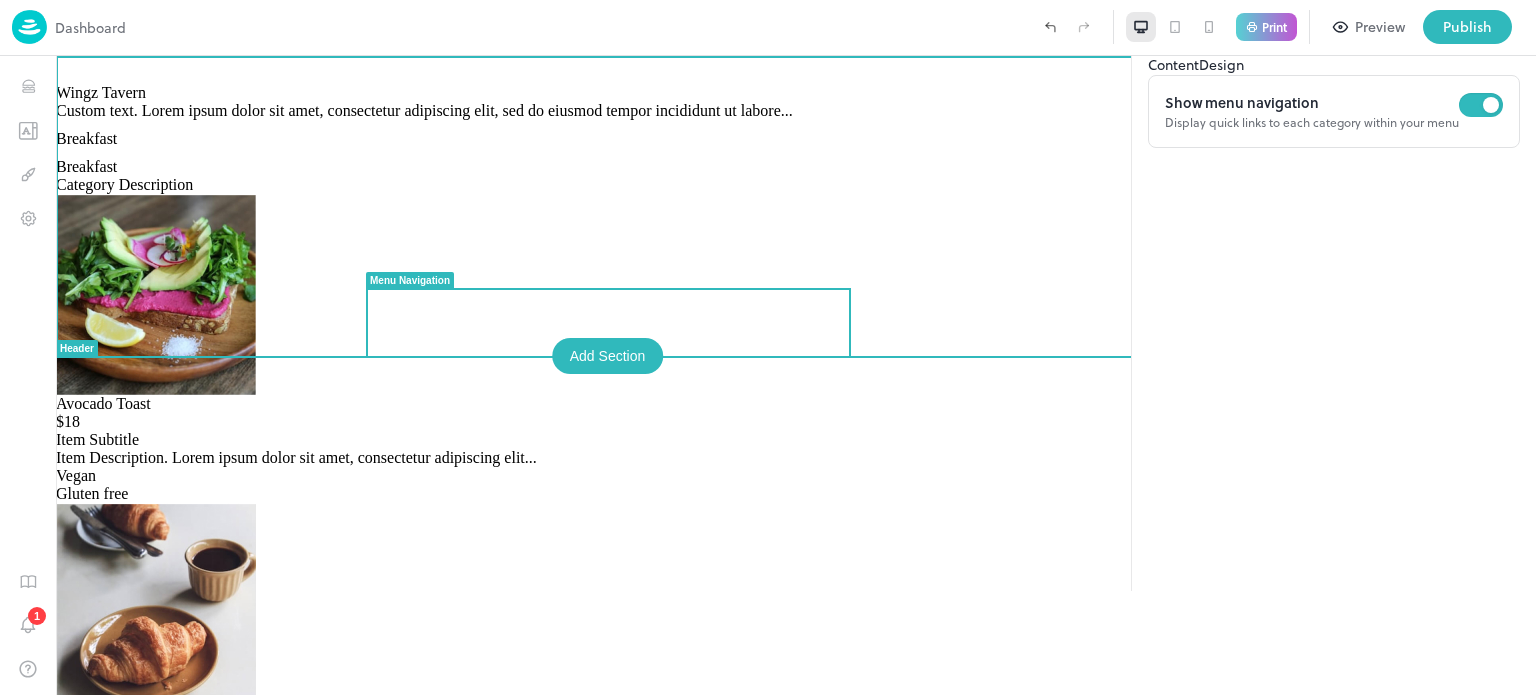 scroll, scrollTop: 0, scrollLeft: 0, axis: both 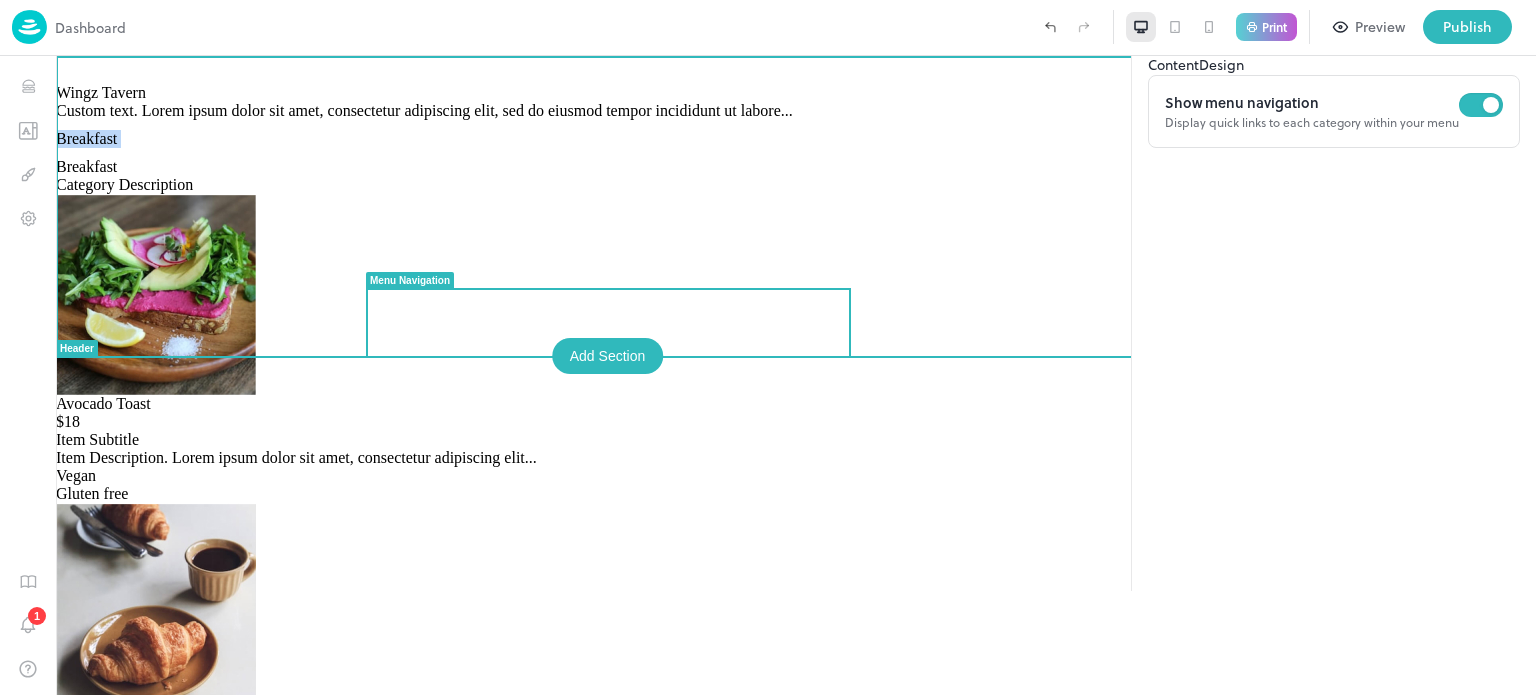 click on "Breakfast" at bounding box center [796, 139] 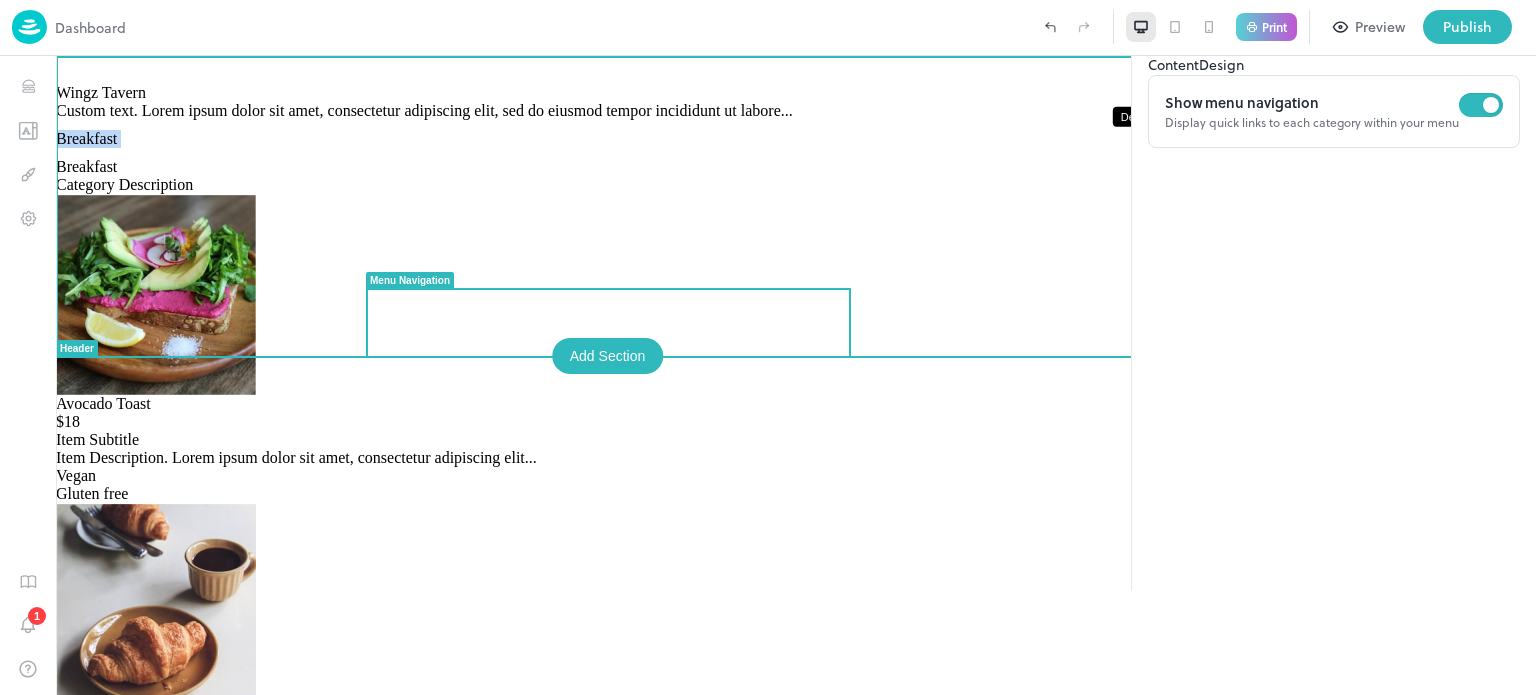 click 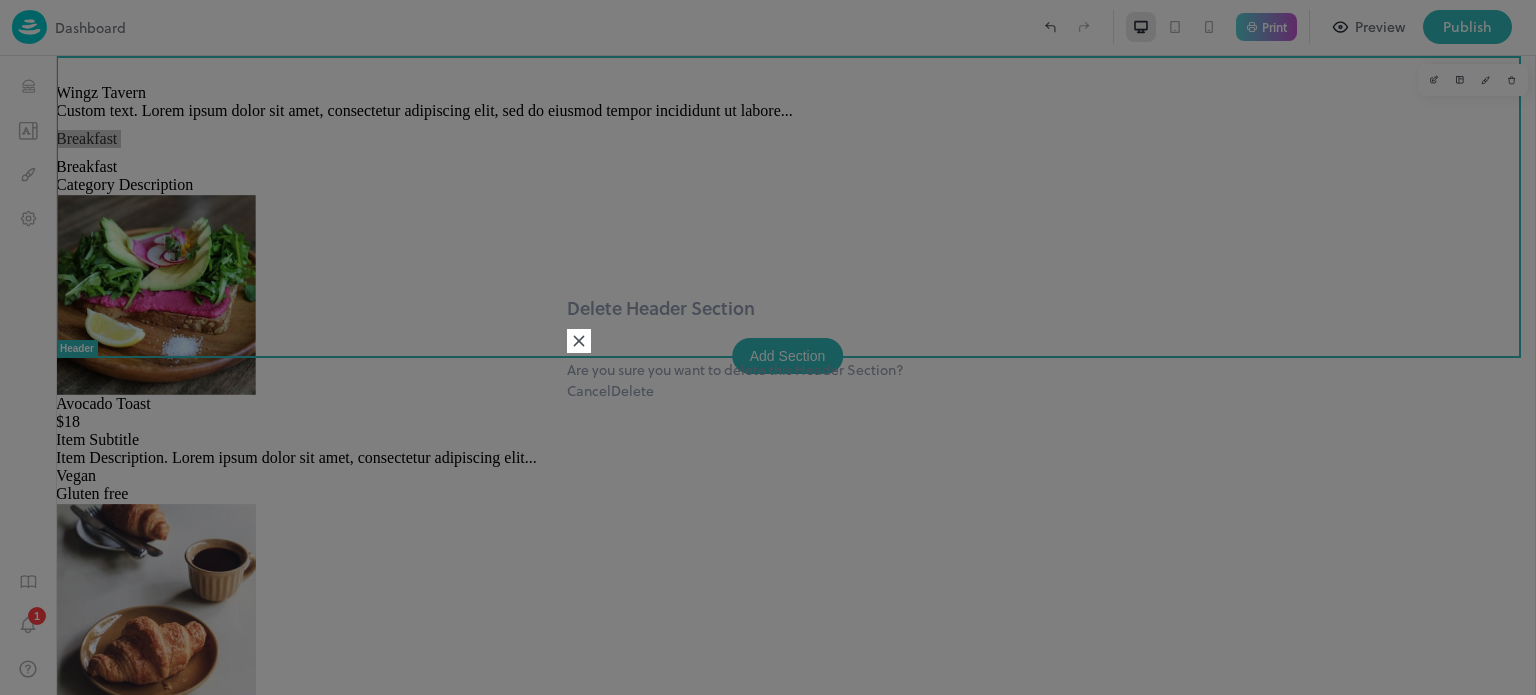 click on "Cancel" at bounding box center [589, 390] 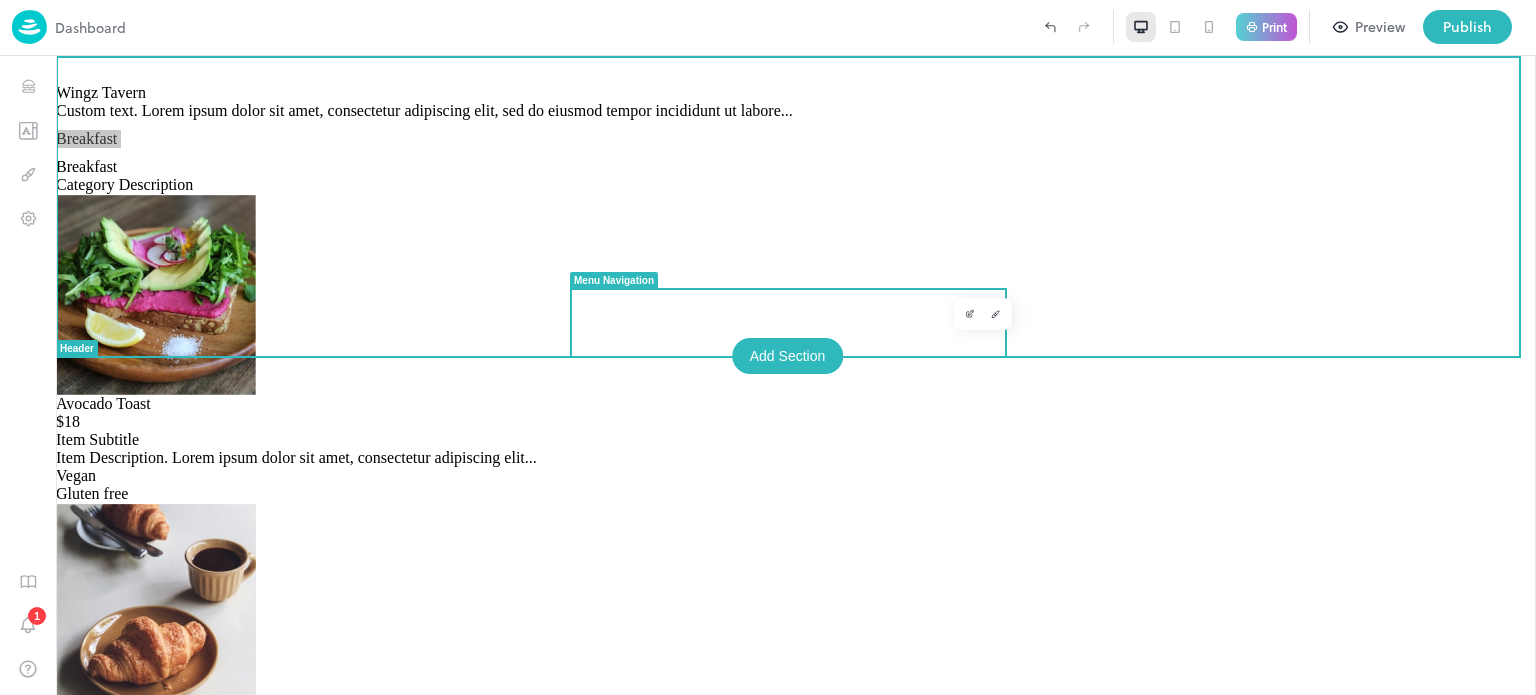 click on "Breakfast" at bounding box center [86, 138] 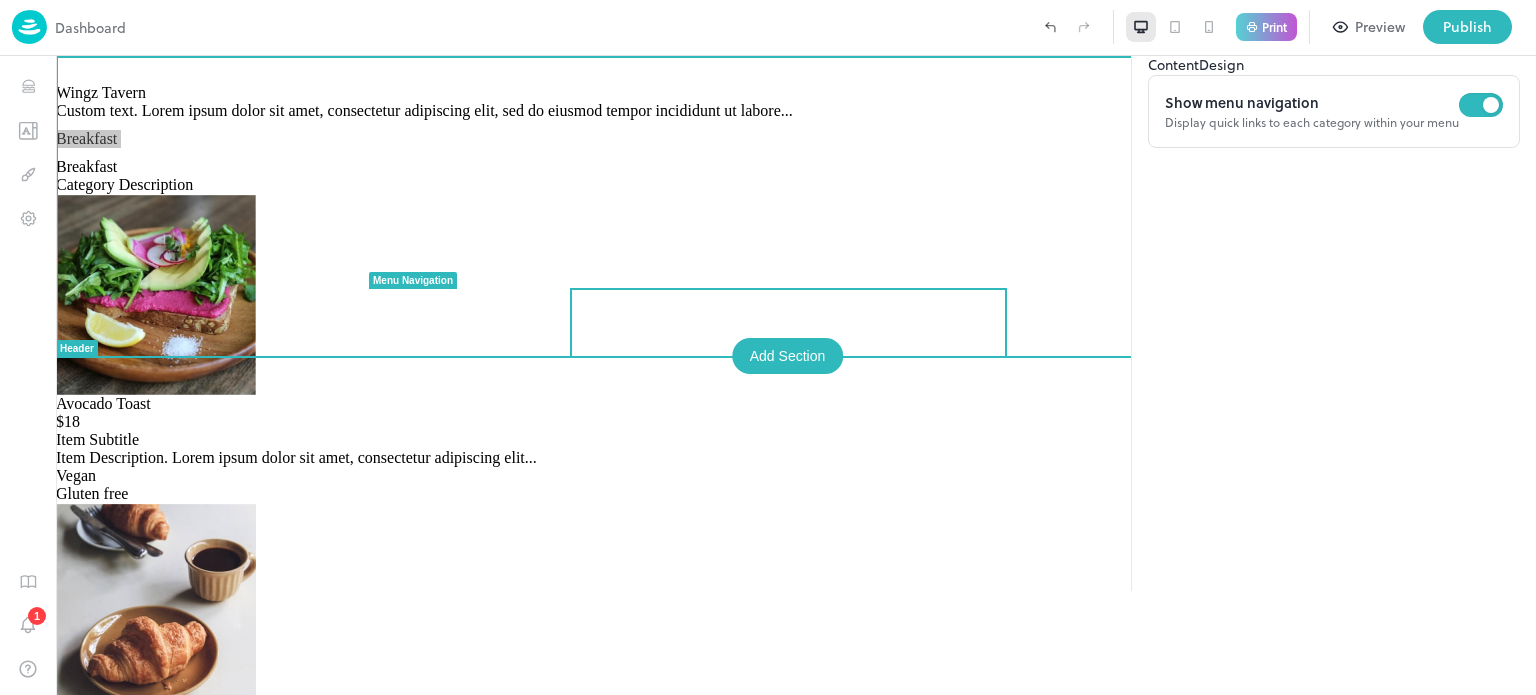 scroll, scrollTop: 0, scrollLeft: 0, axis: both 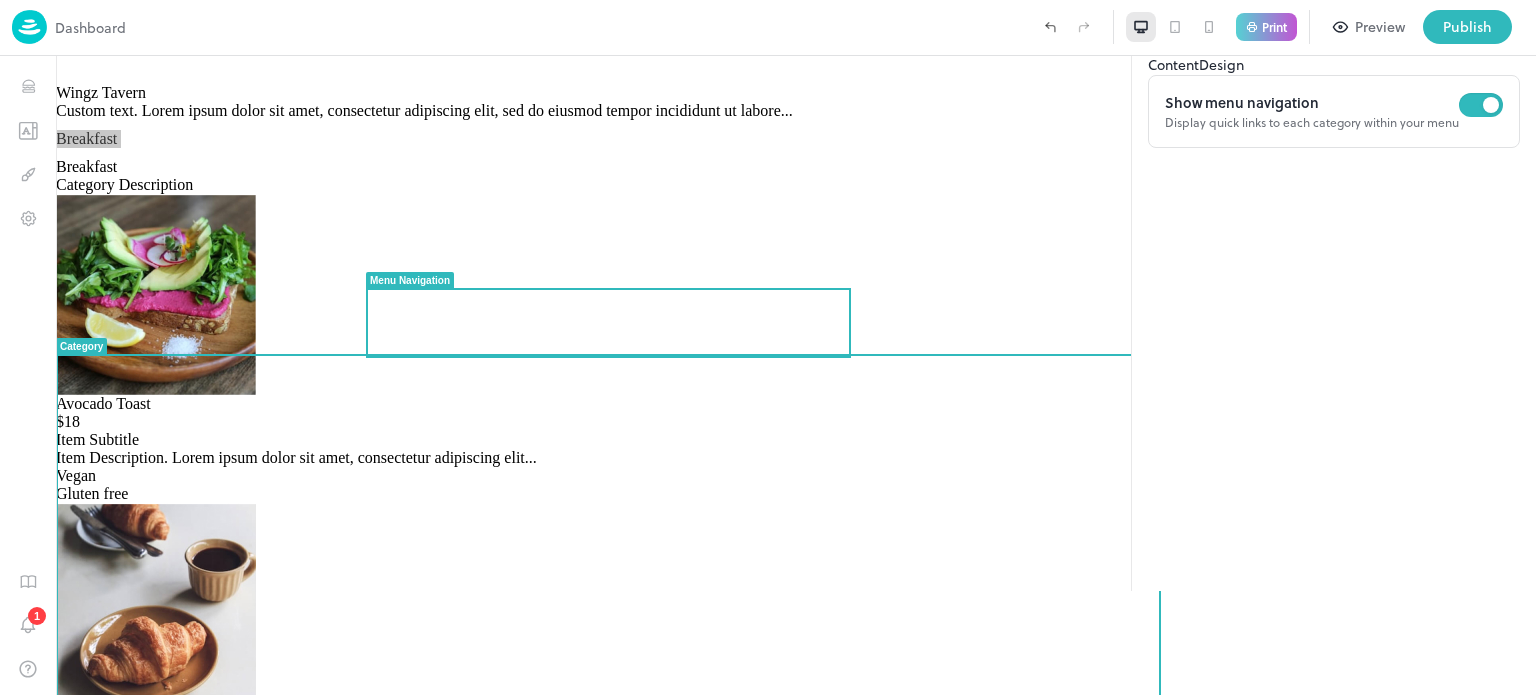 click on "Breakfast" at bounding box center (86, 138) 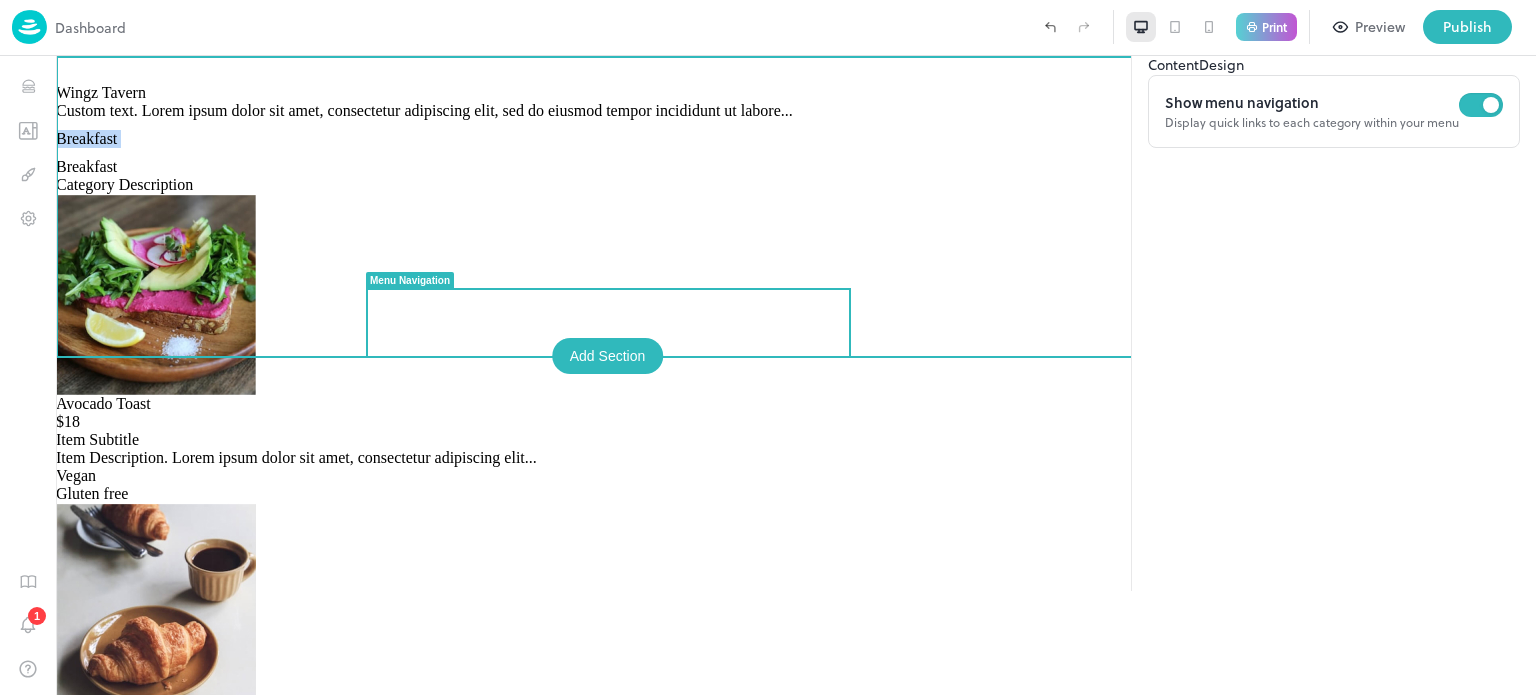 click on "Breakfast" at bounding box center (86, 138) 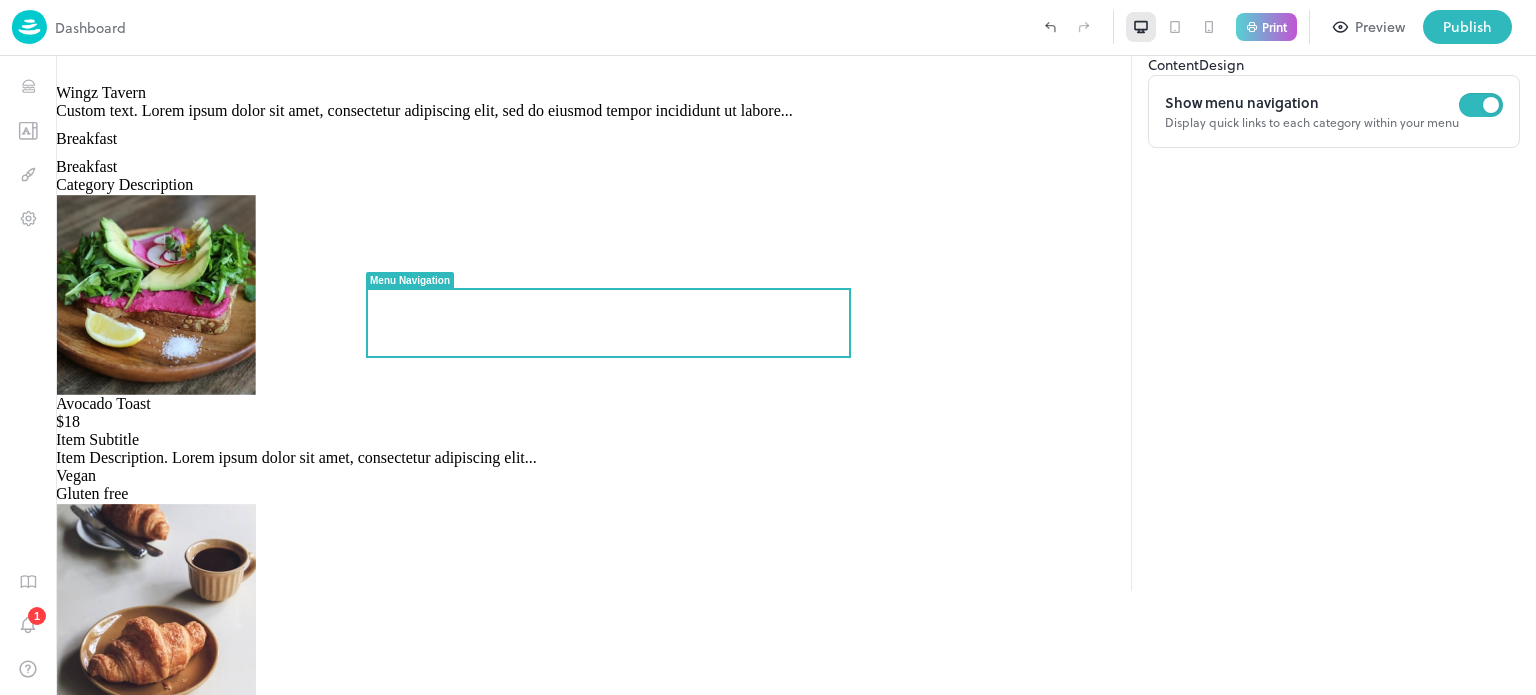 click 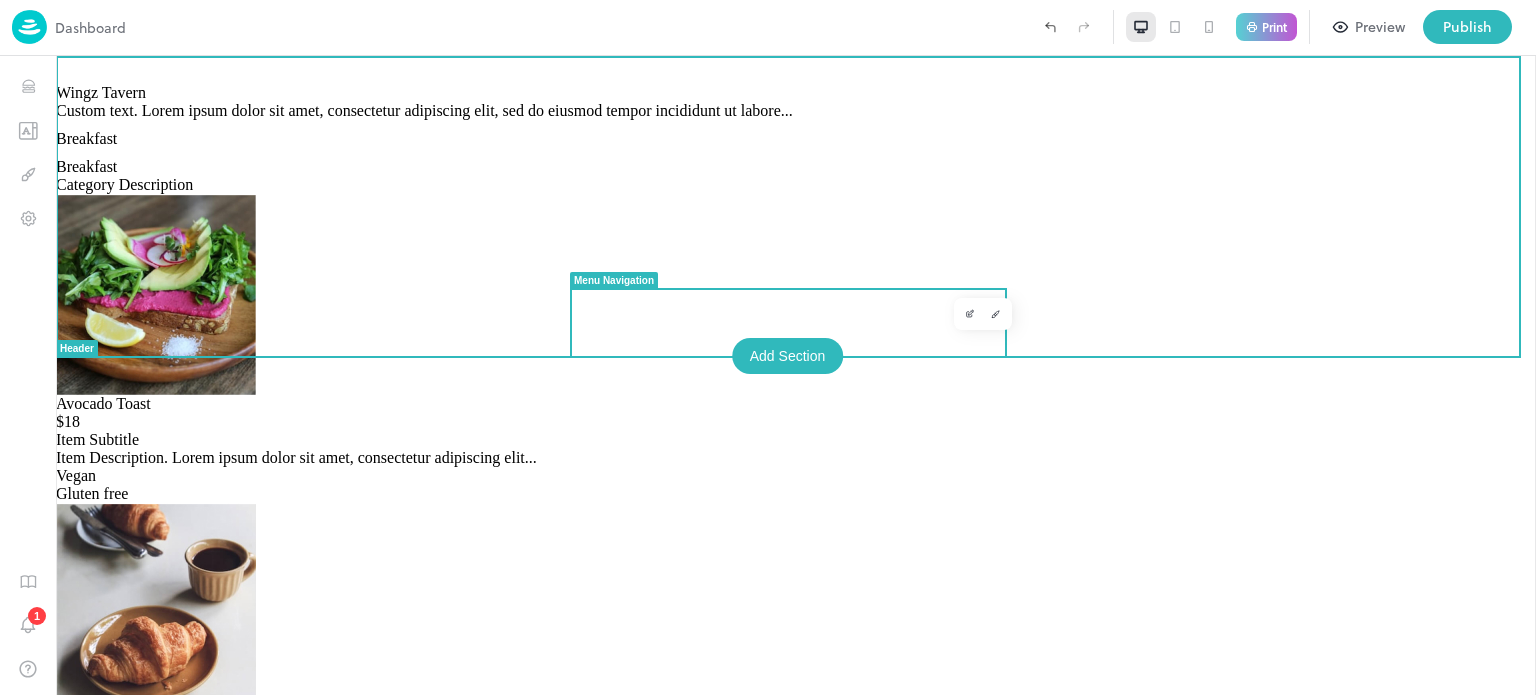 click on "Breakfast" at bounding box center (86, 138) 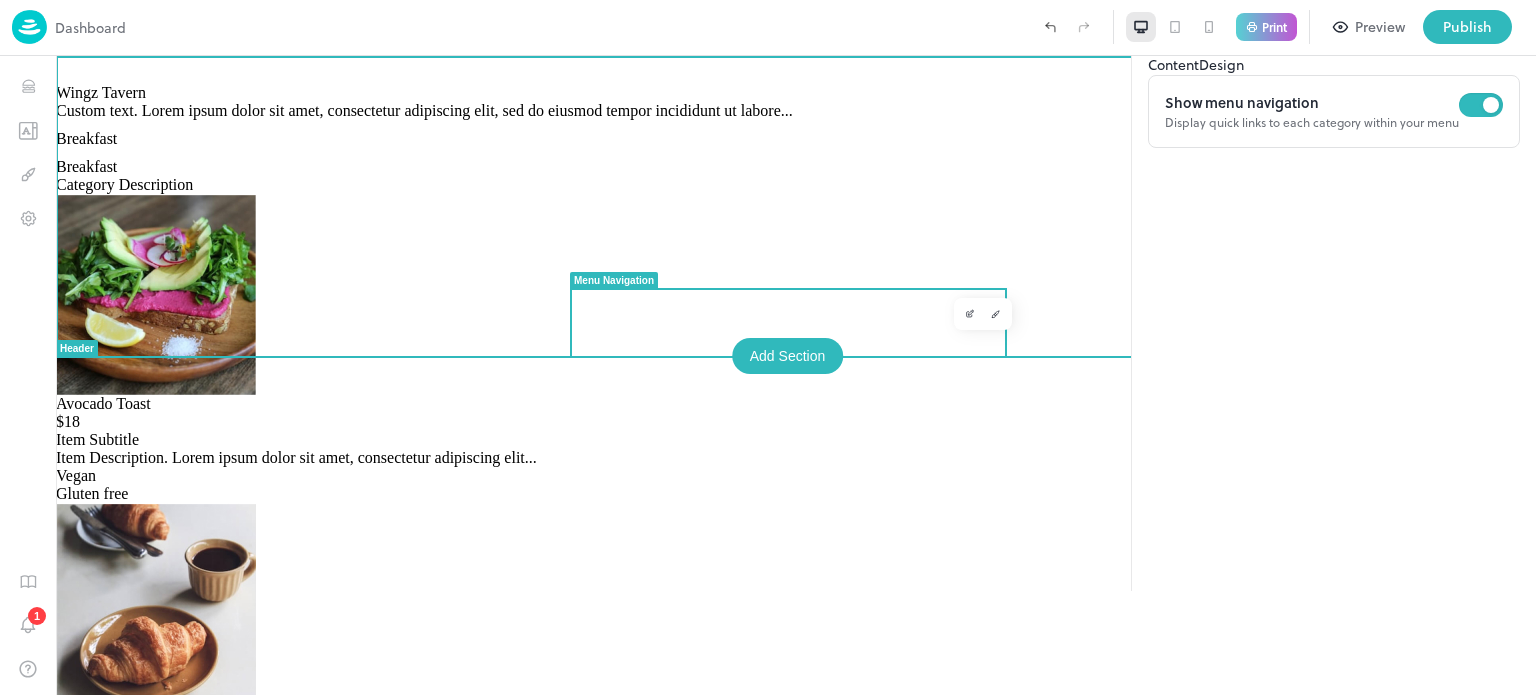 scroll, scrollTop: 0, scrollLeft: 0, axis: both 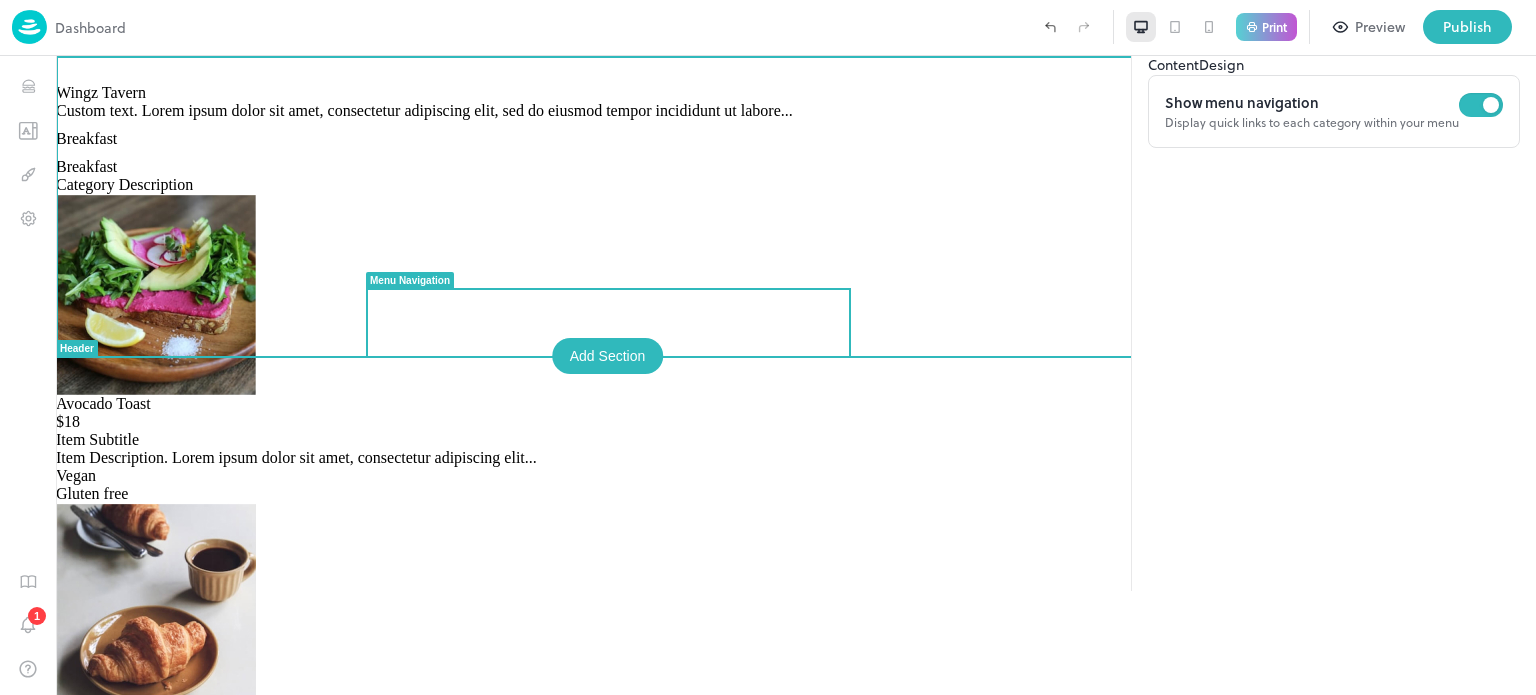 click on "Breakfast" at bounding box center (86, 138) 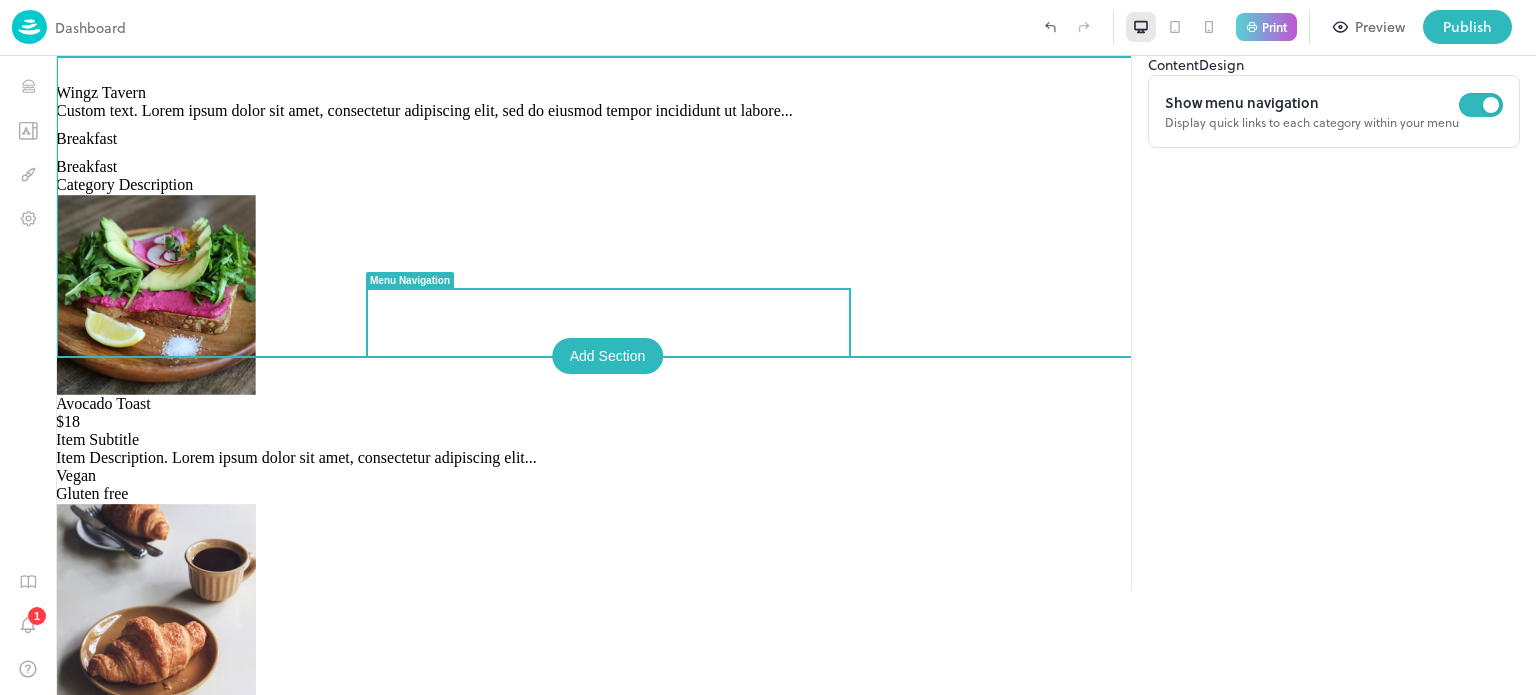 click on "Add Section" at bounding box center [608, 356] 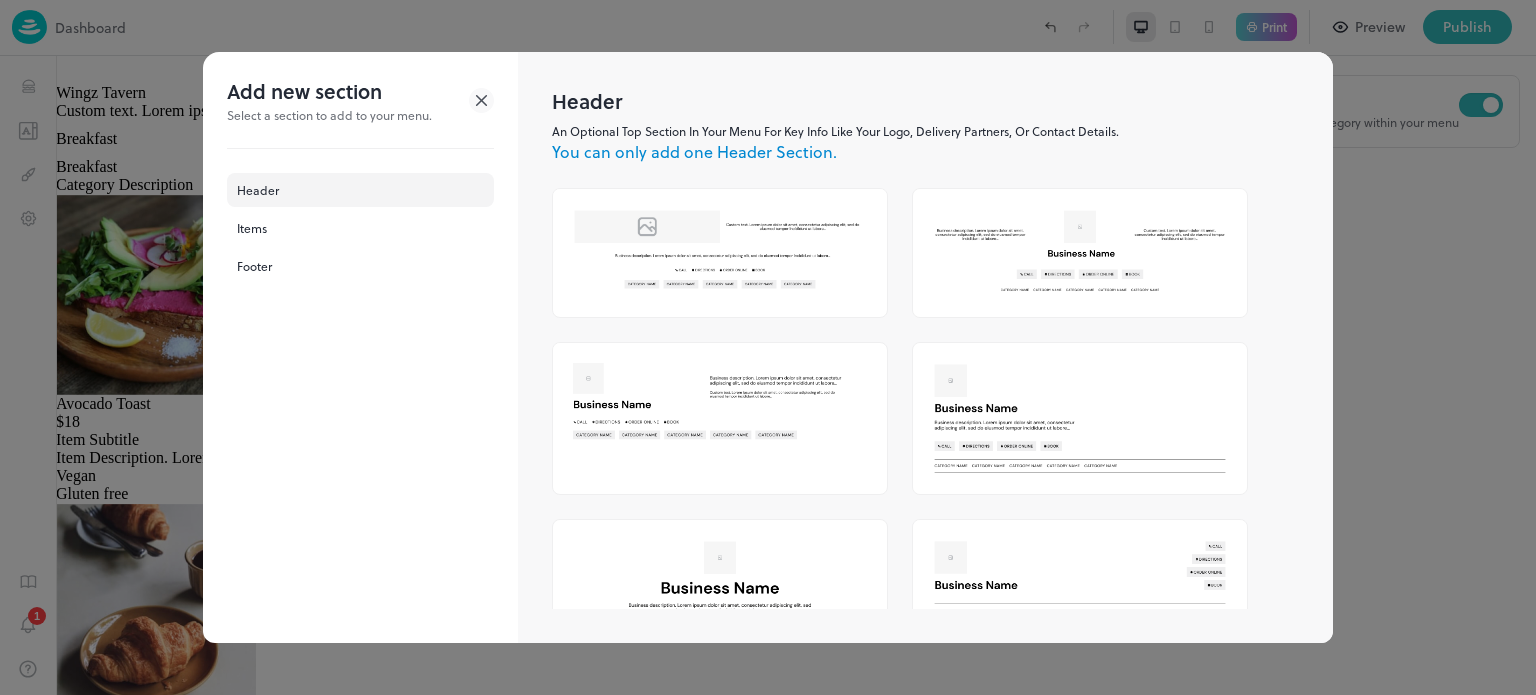 click at bounding box center (768, 347) 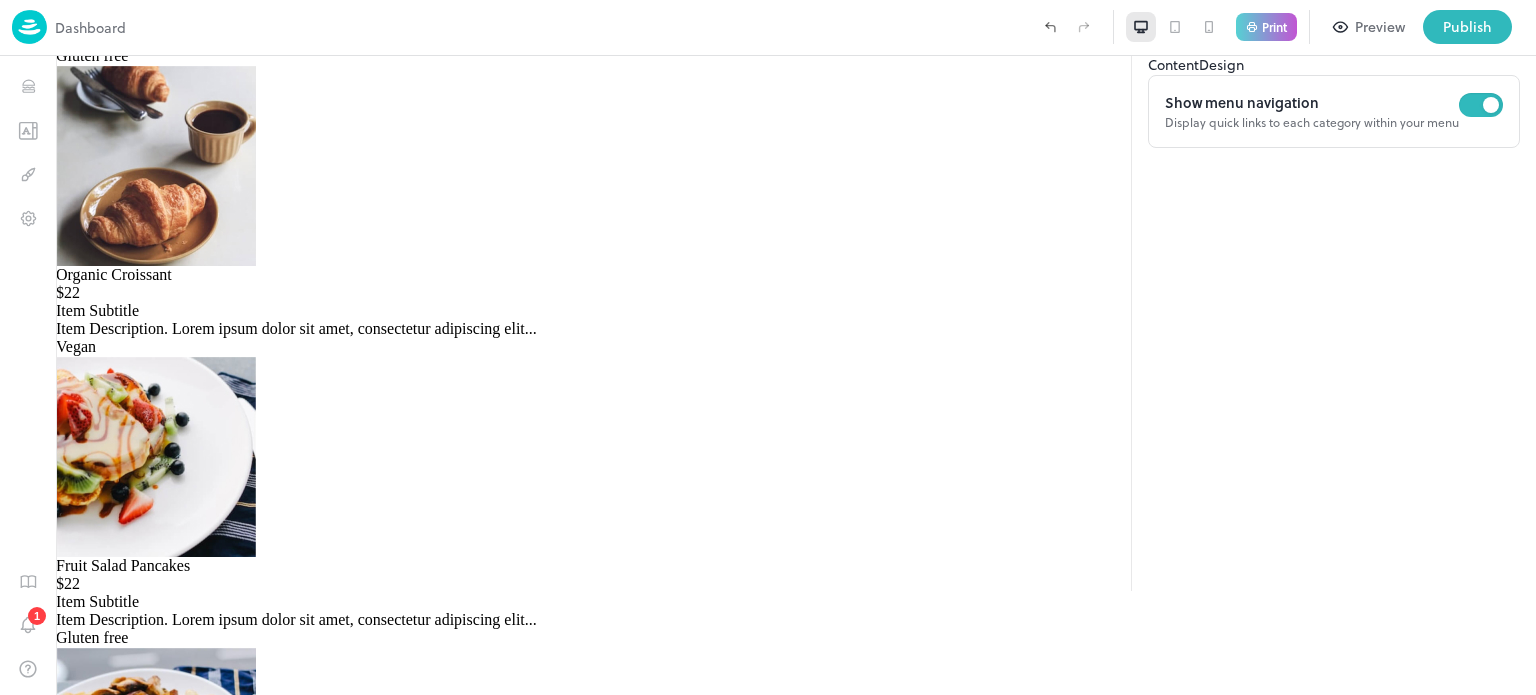 scroll, scrollTop: 433, scrollLeft: 0, axis: vertical 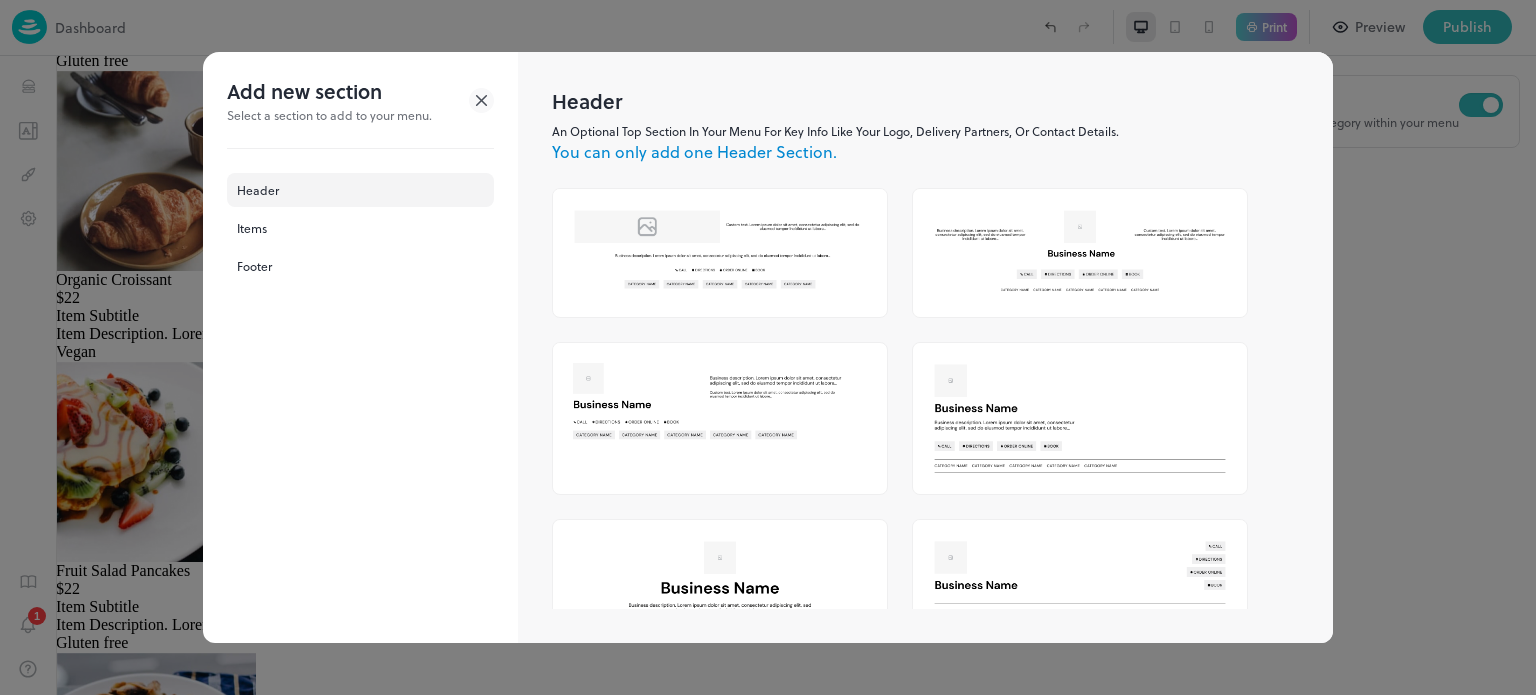 click 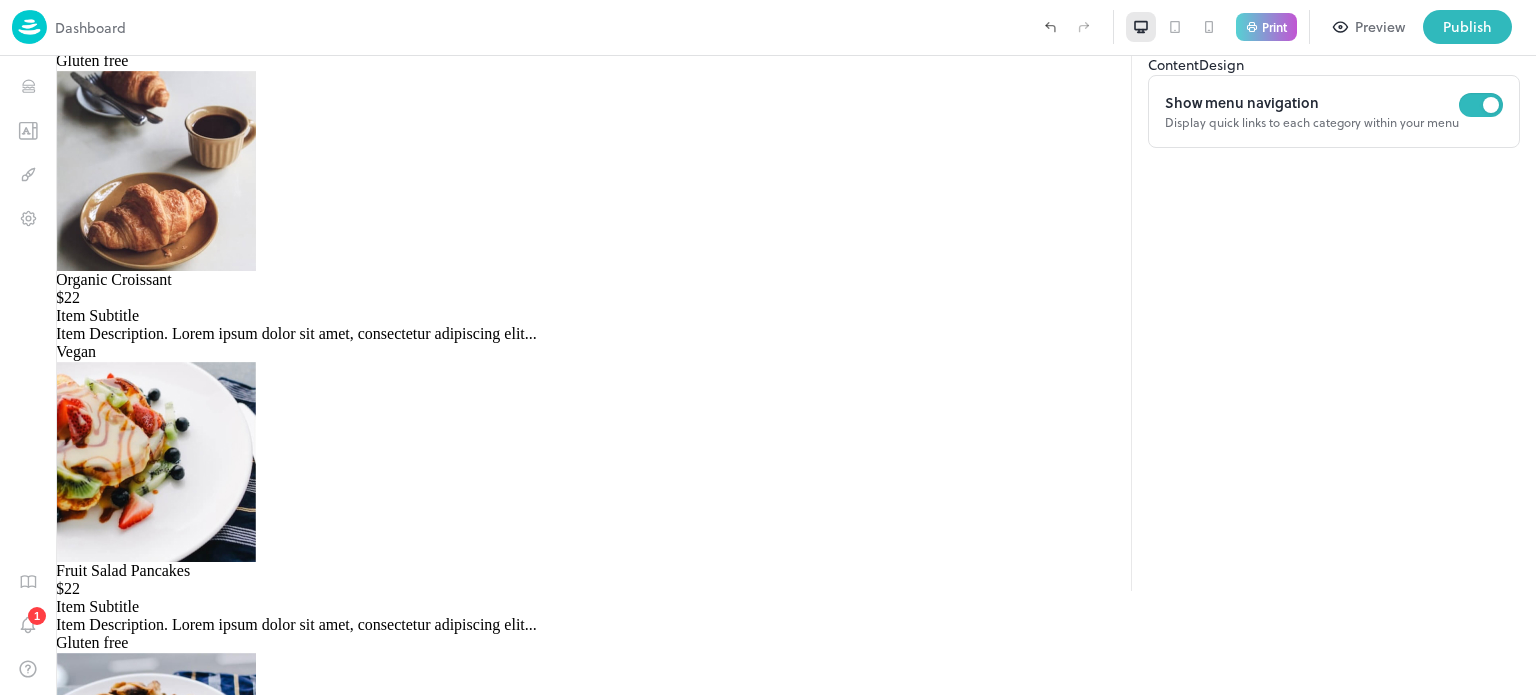 click at bounding box center [29, 27] 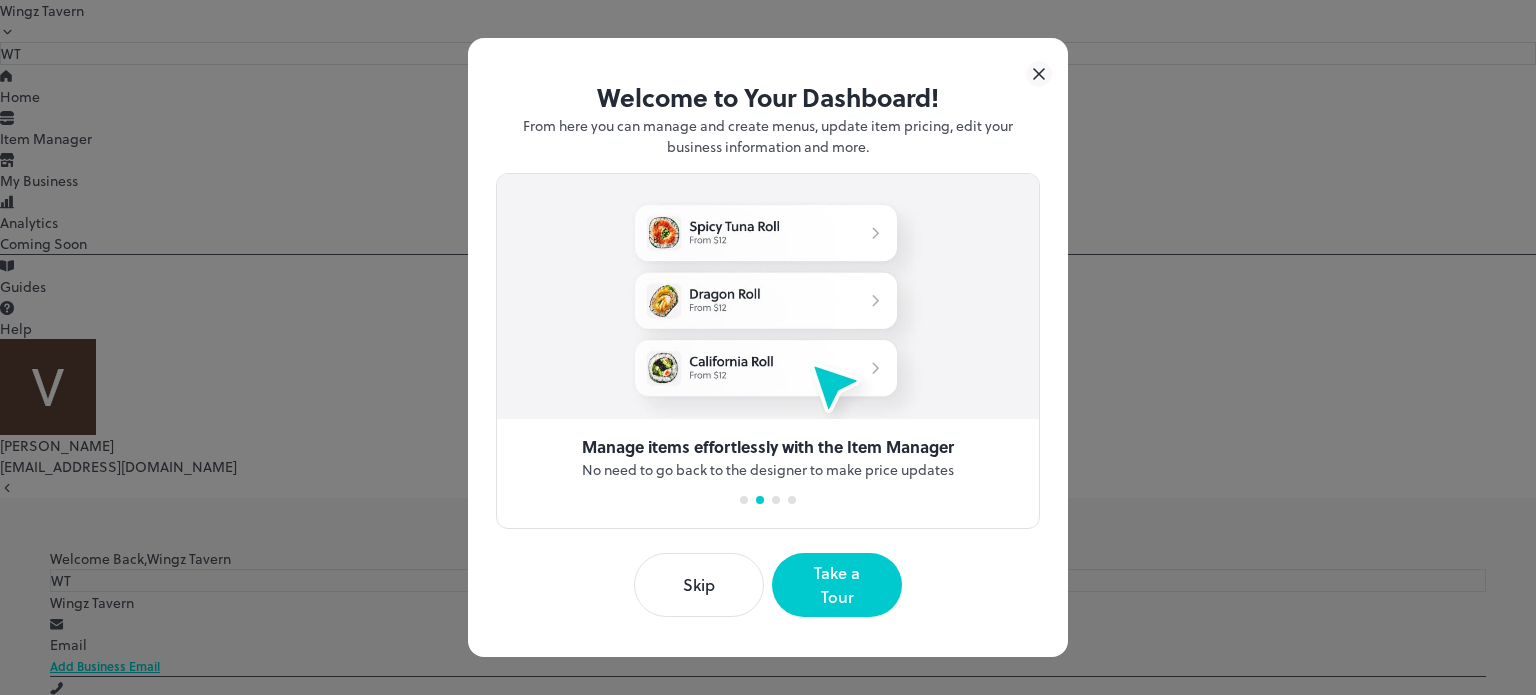 click on "Skip" at bounding box center [699, 585] 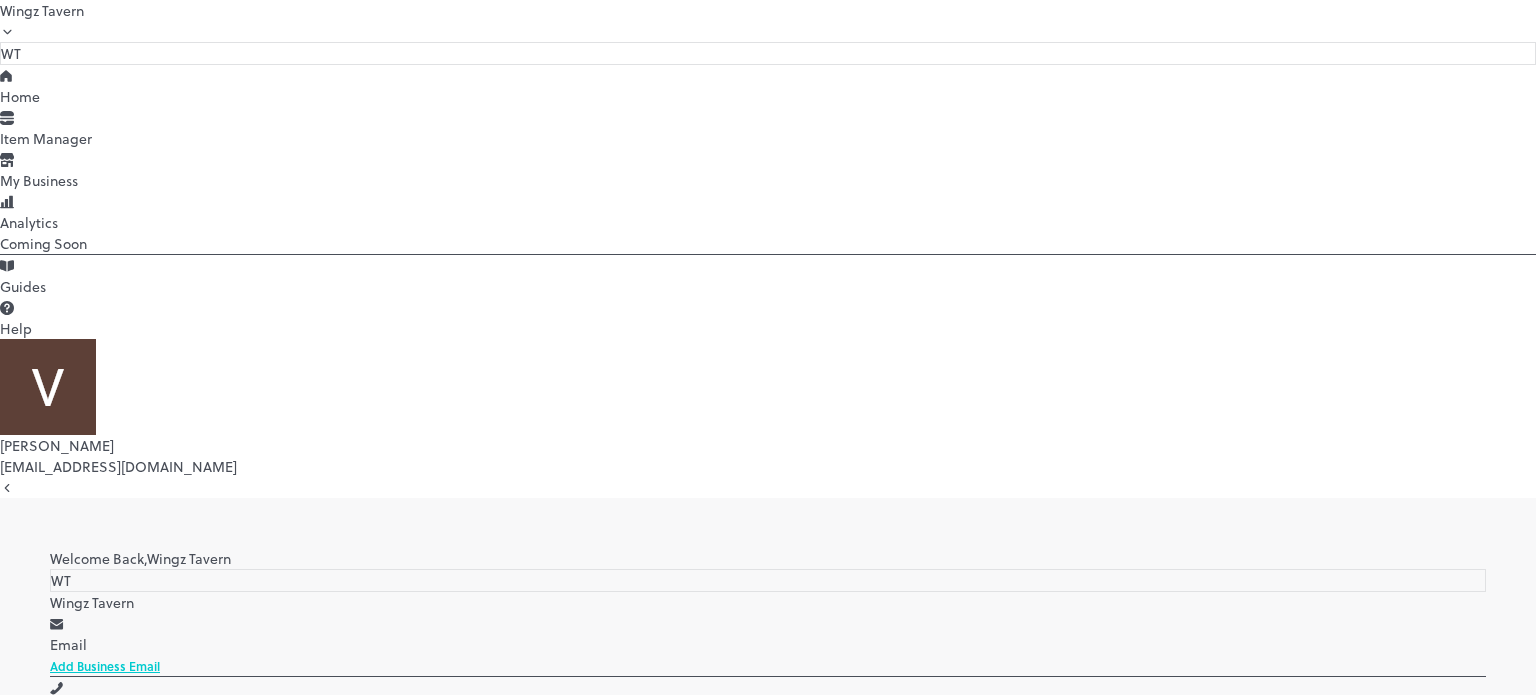 click on "Add Business Email" at bounding box center (105, 666) 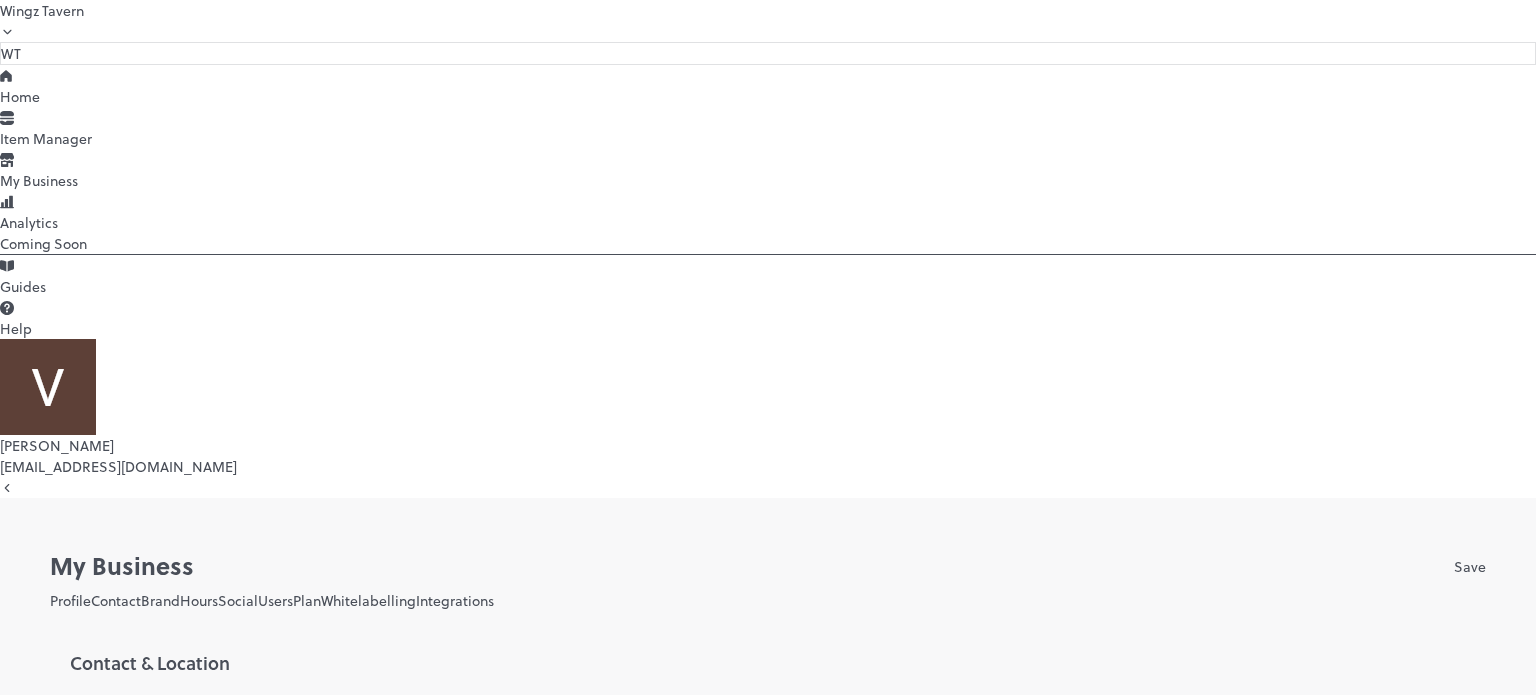 click at bounding box center (140, 758) 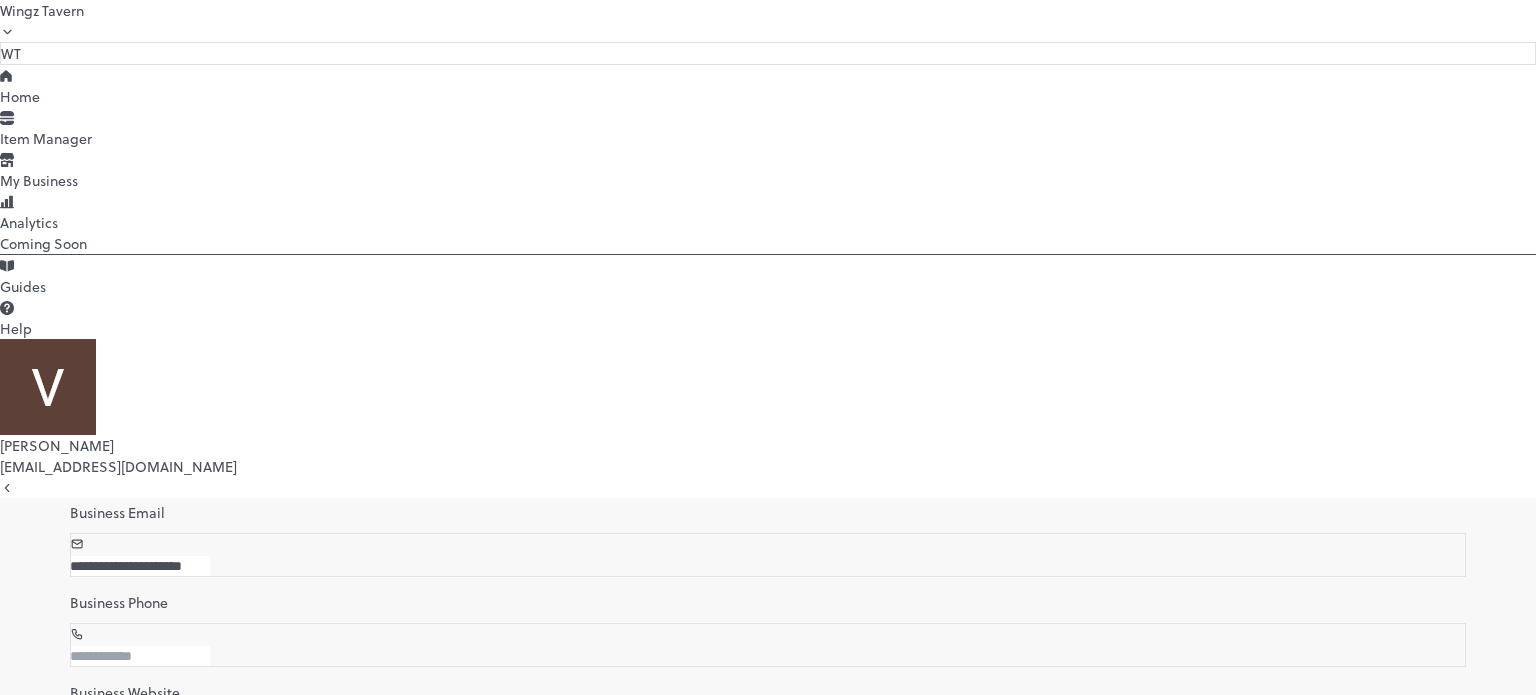 scroll, scrollTop: 200, scrollLeft: 0, axis: vertical 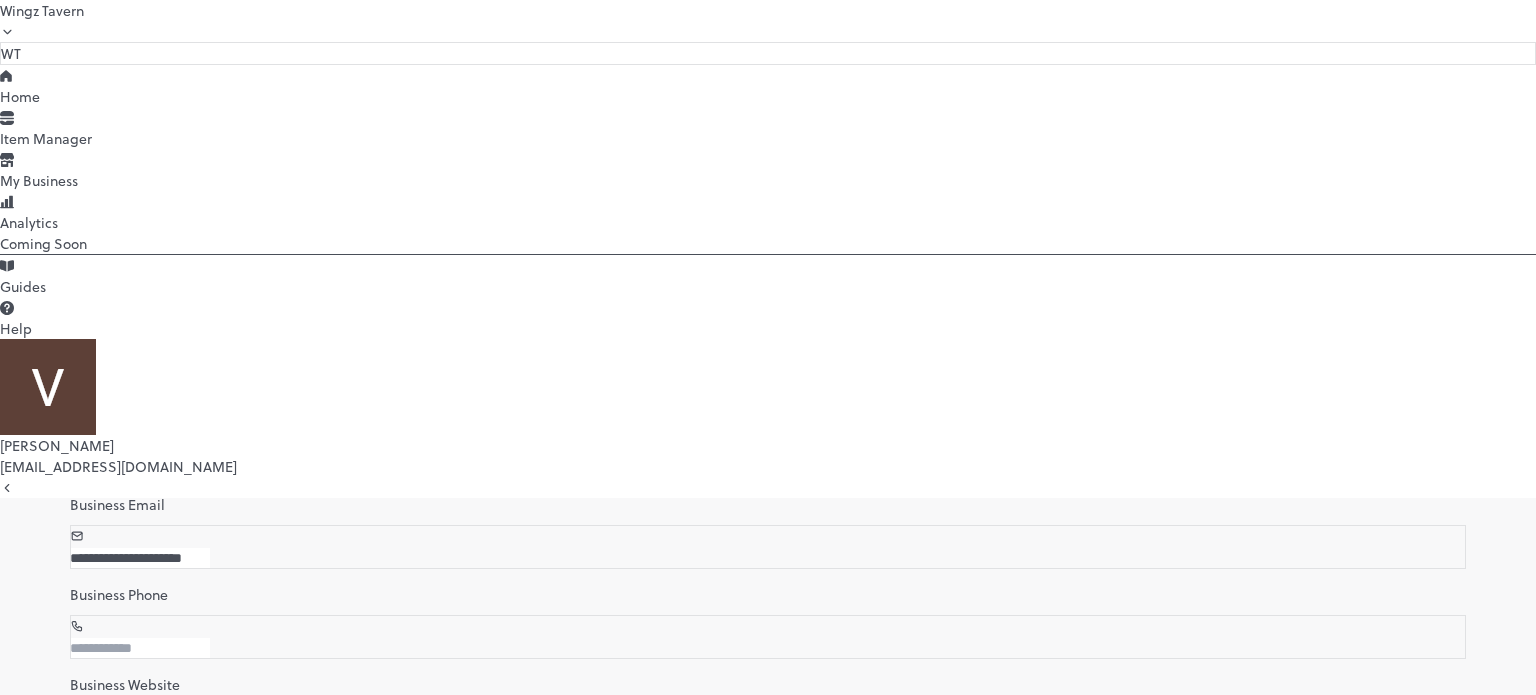 click at bounding box center (756, 832) 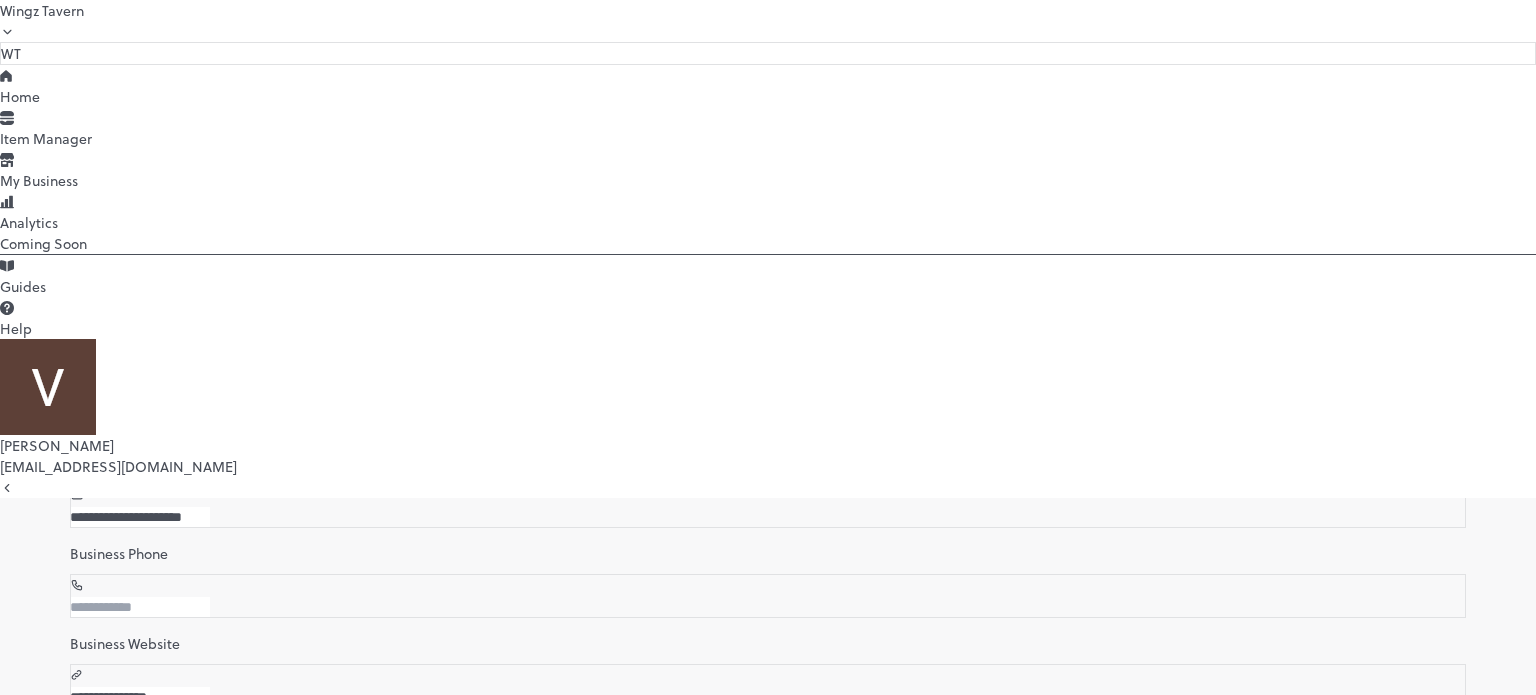 scroll, scrollTop: 0, scrollLeft: 0, axis: both 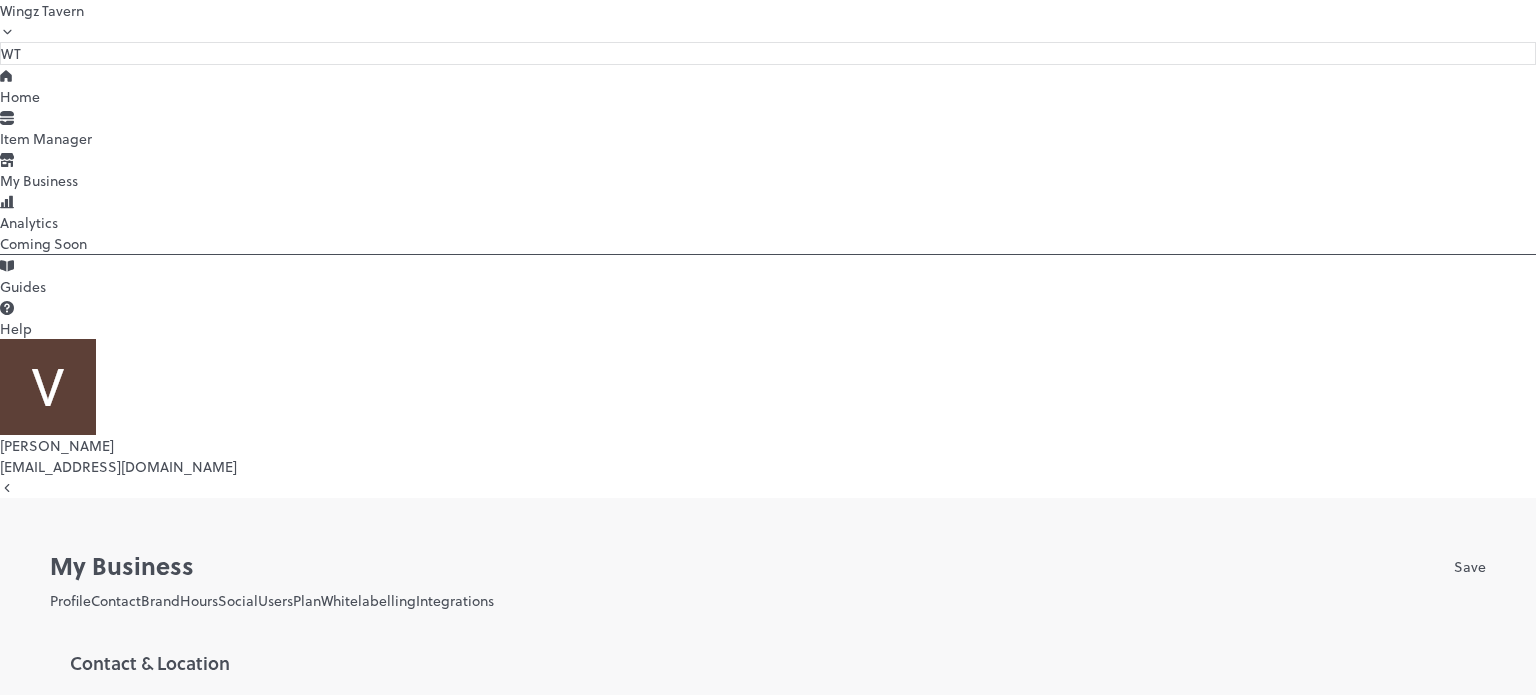 type on "**********" 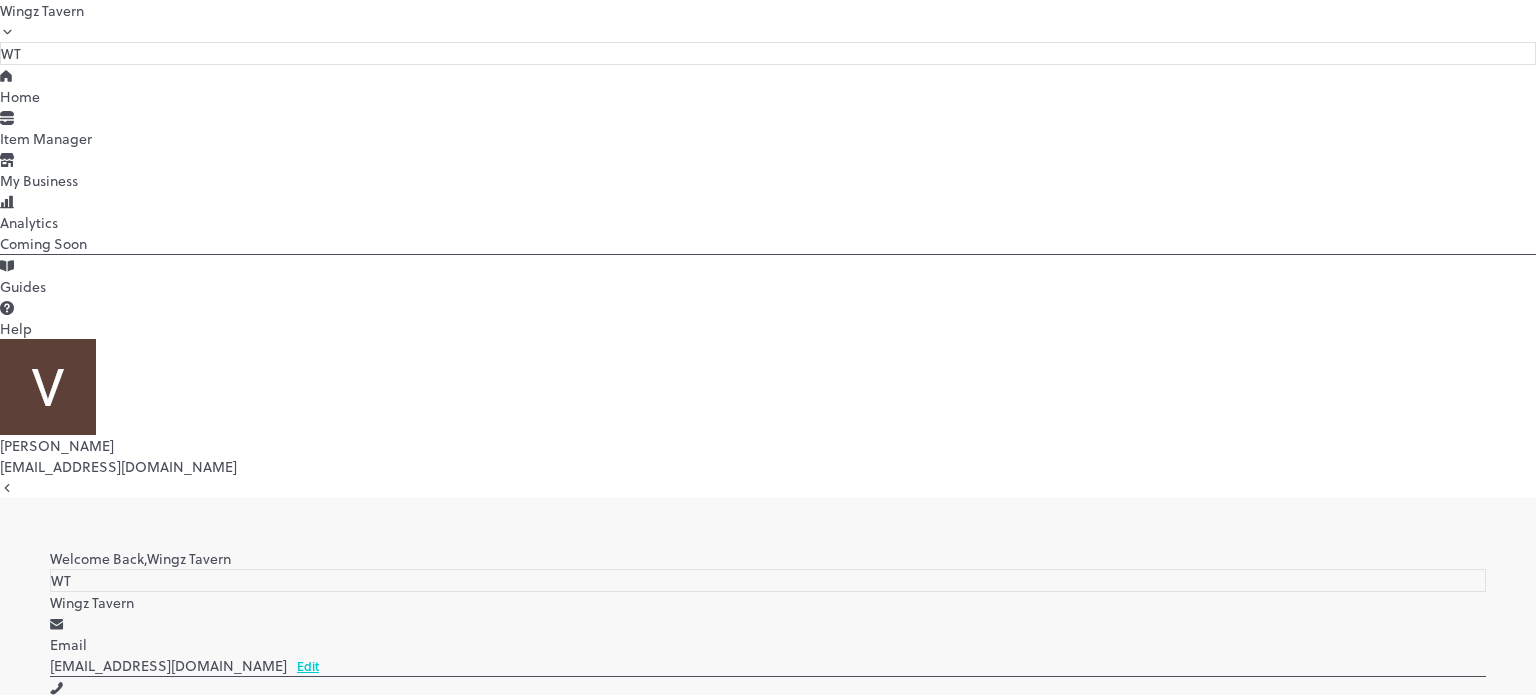 click at bounding box center (768, 2291) 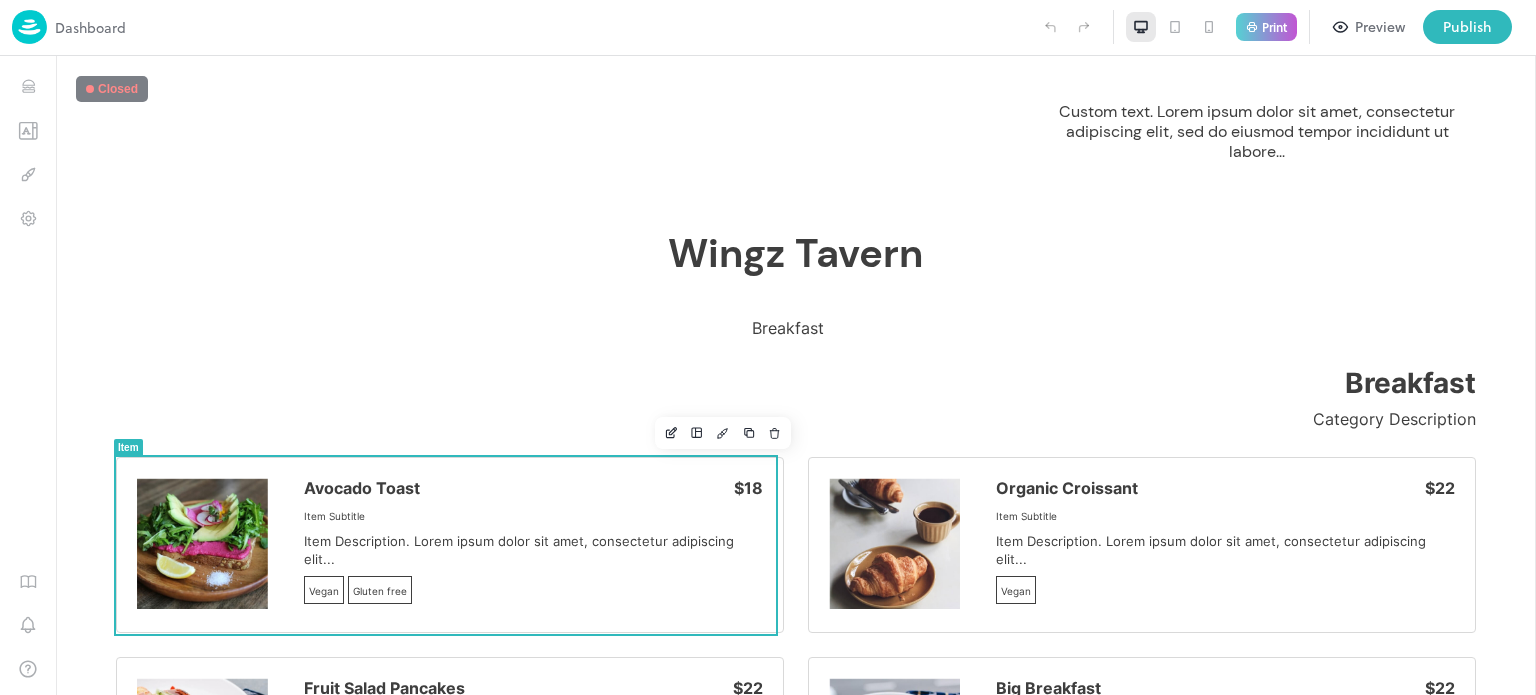 scroll, scrollTop: 0, scrollLeft: 0, axis: both 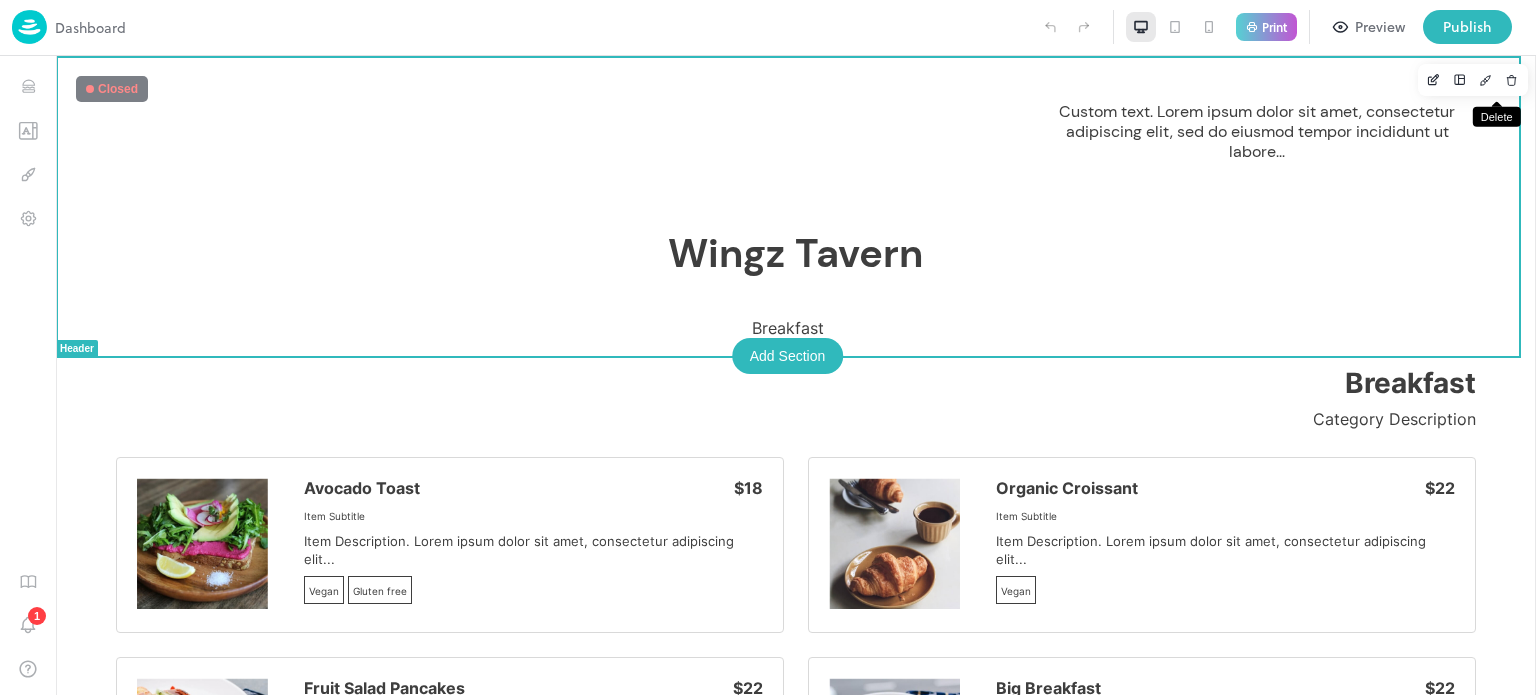 click 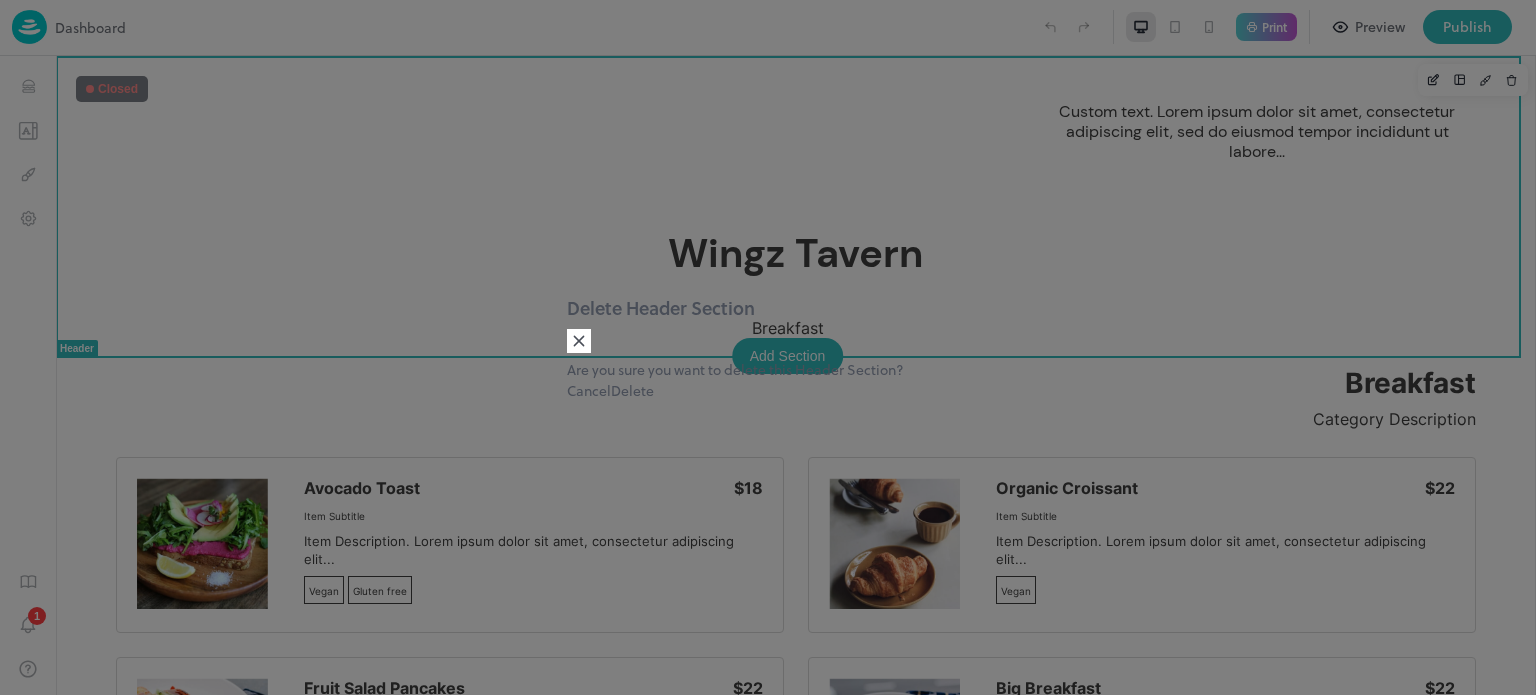 click on "Delete" at bounding box center (632, 390) 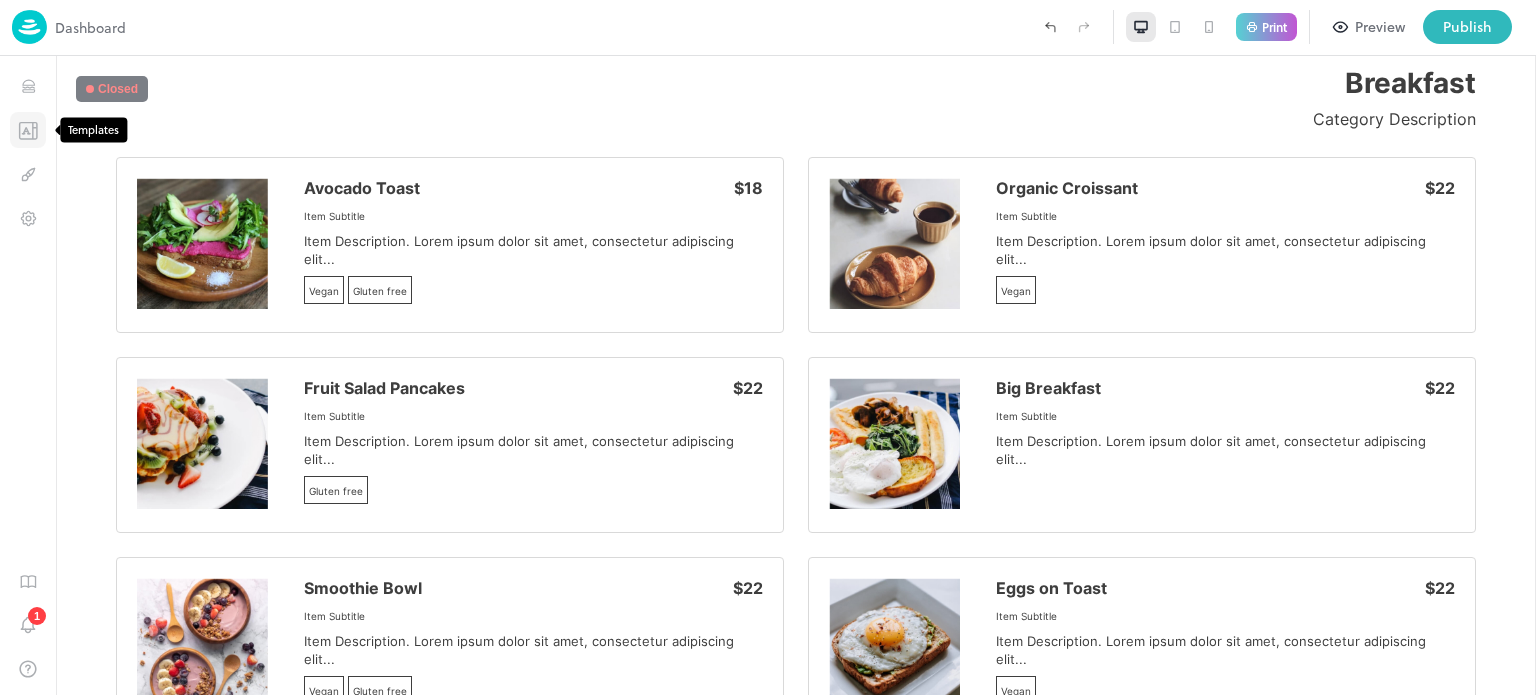 click at bounding box center [28, 130] 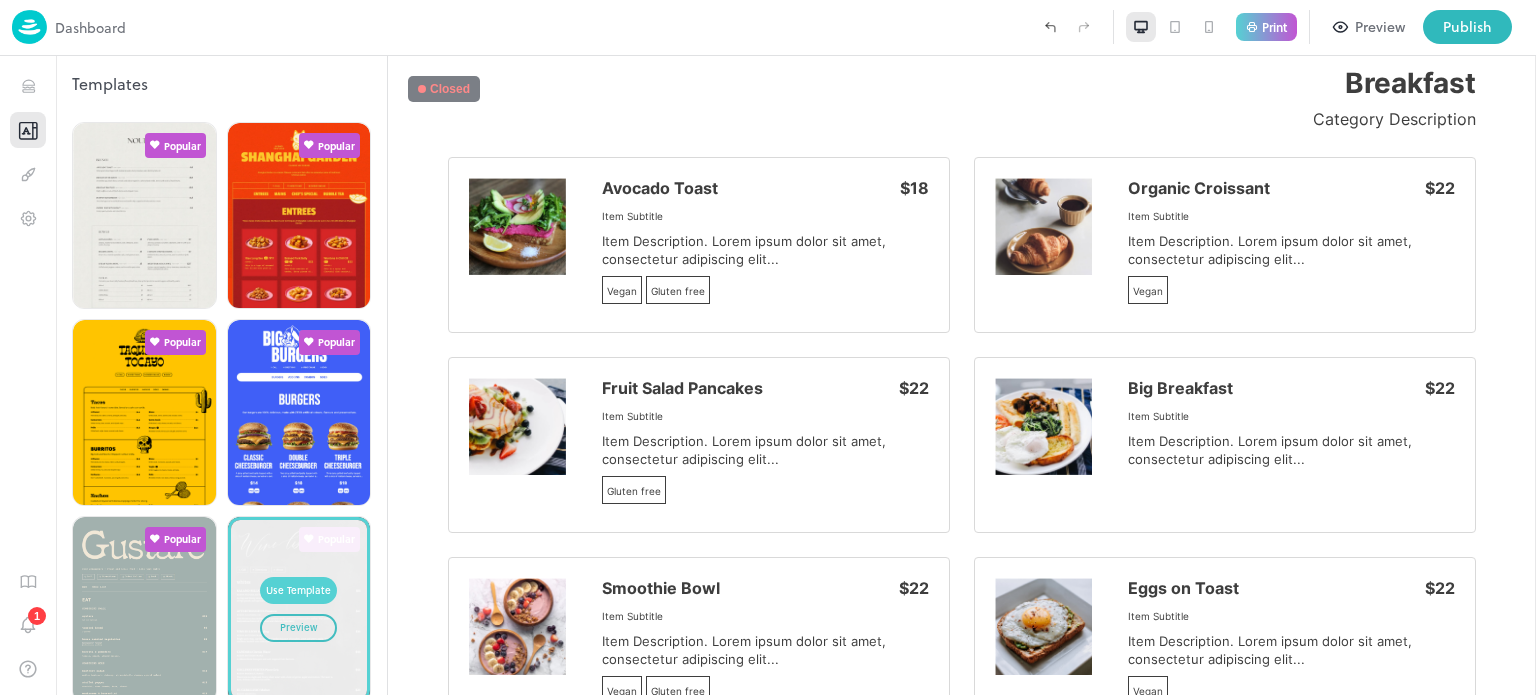click on "Use Template" at bounding box center [298, 591] 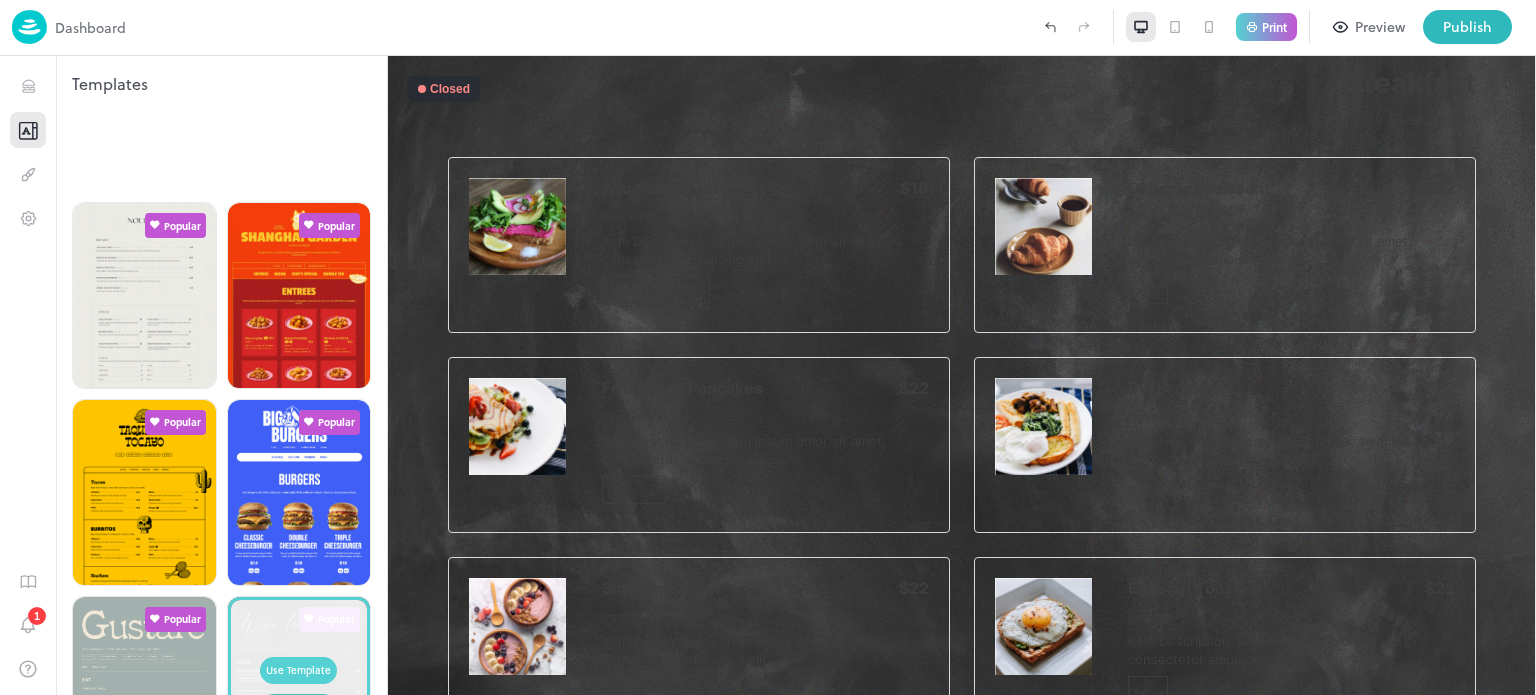 type on "**********" 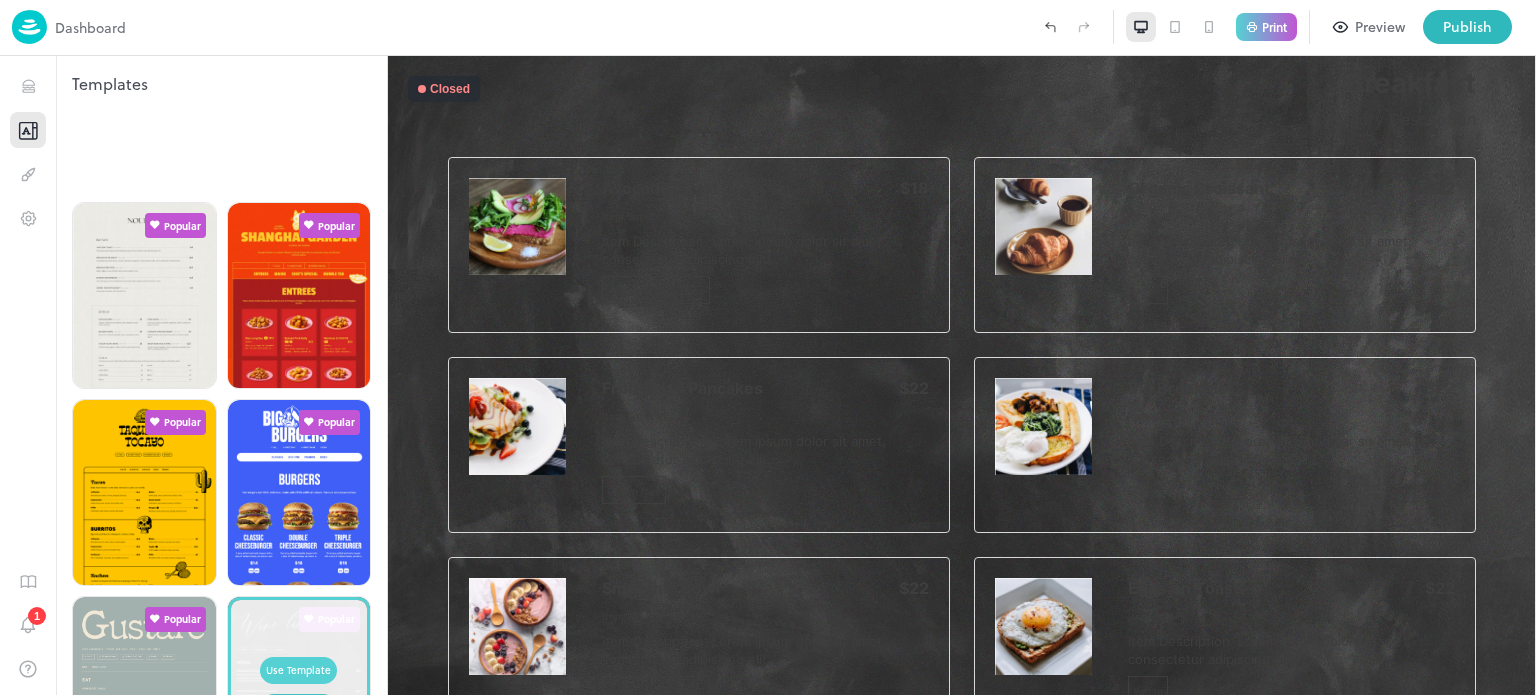 type on "********" 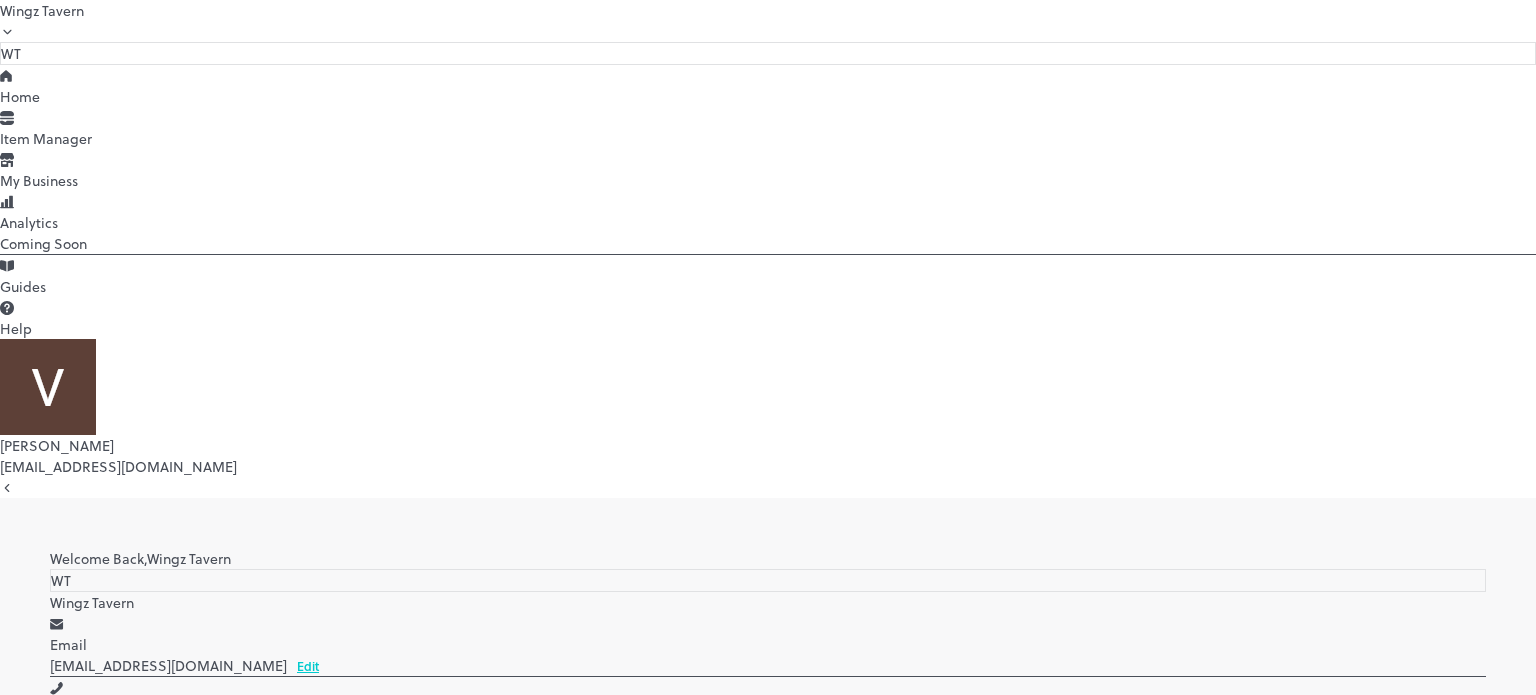 click at bounding box center (768, 2291) 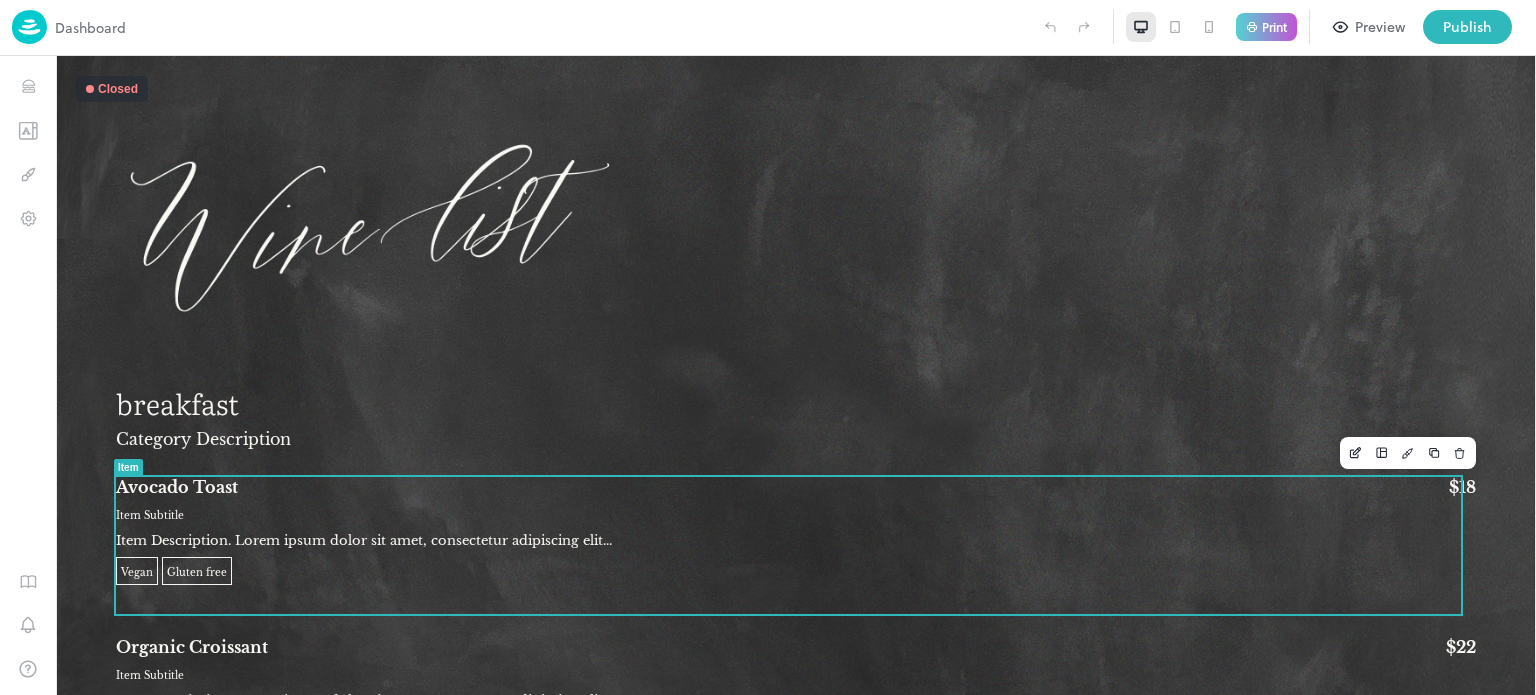 scroll, scrollTop: 0, scrollLeft: 0, axis: both 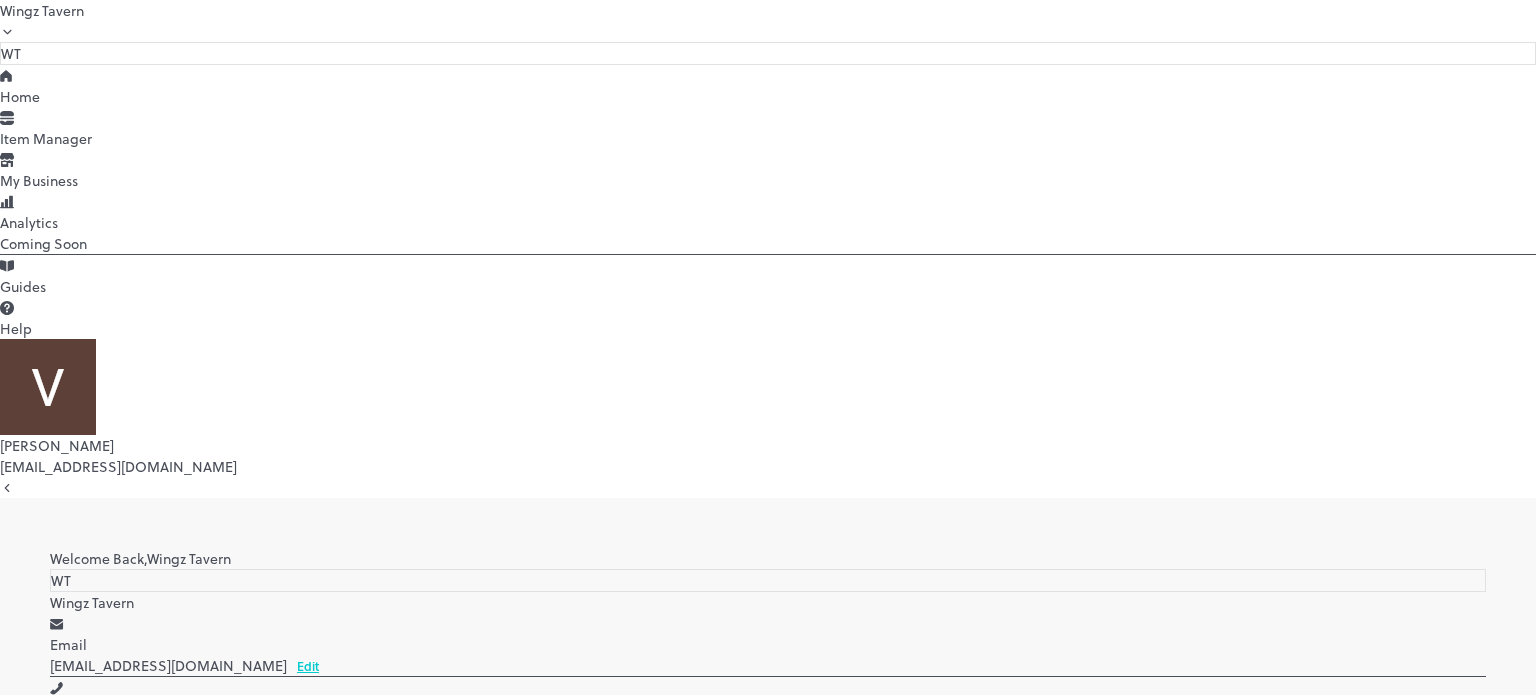 drag, startPoint x: 418, startPoint y: 485, endPoint x: 198, endPoint y: 55, distance: 483.01138 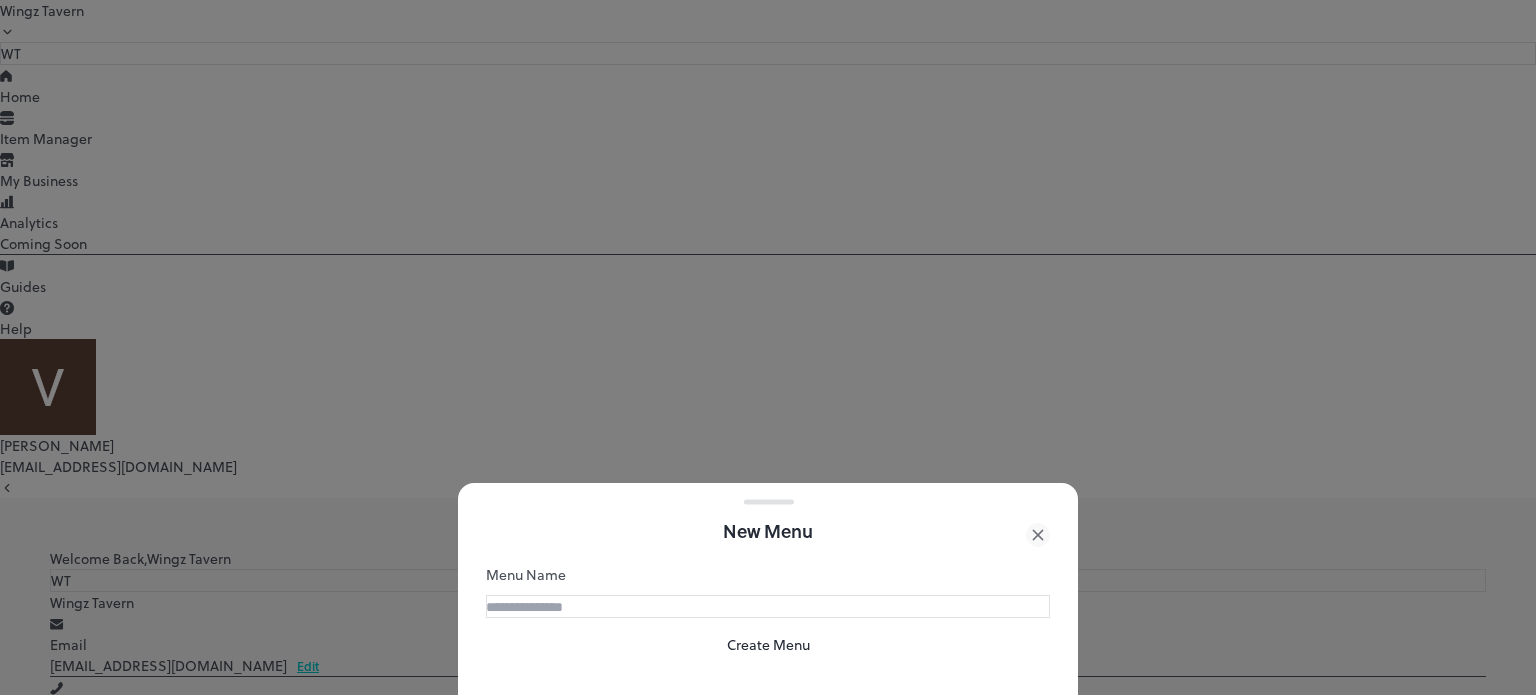 click on "Create Menu" at bounding box center (768, 644) 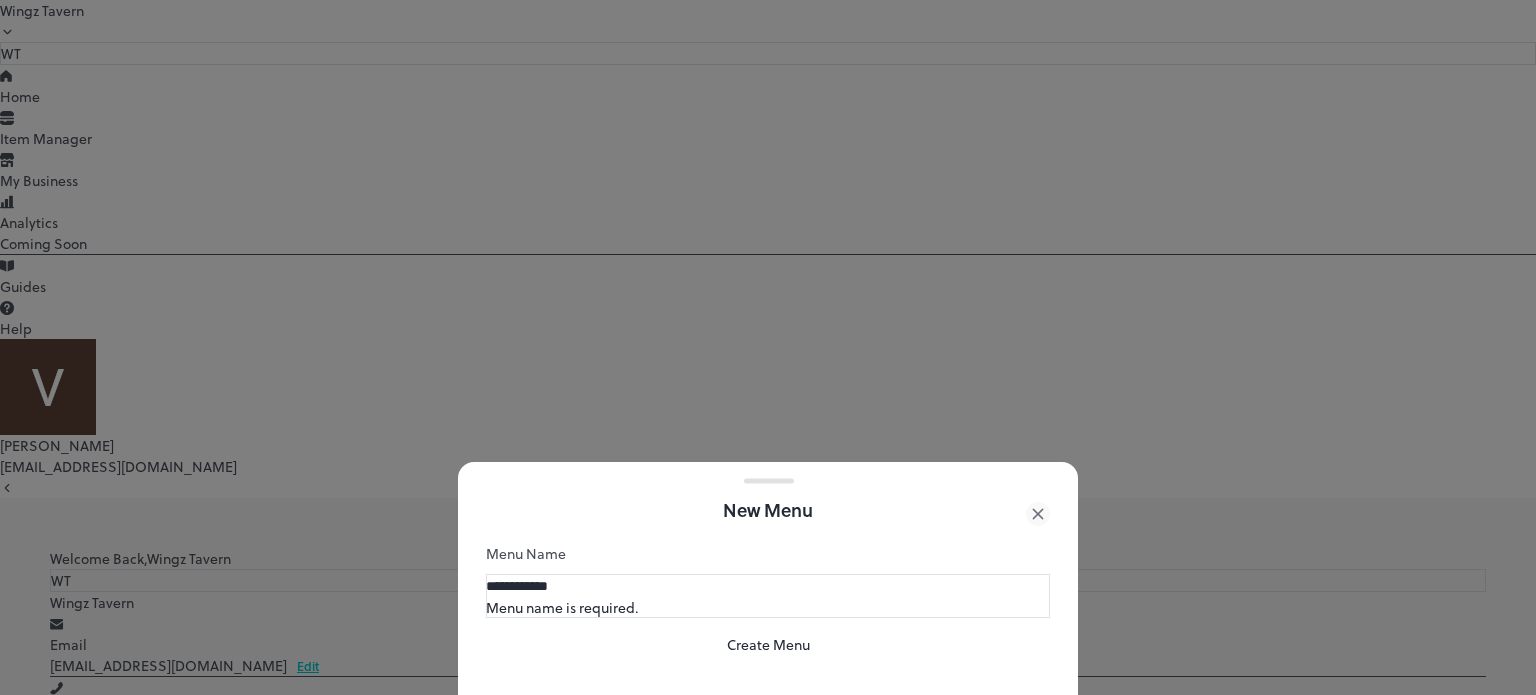 type on "**********" 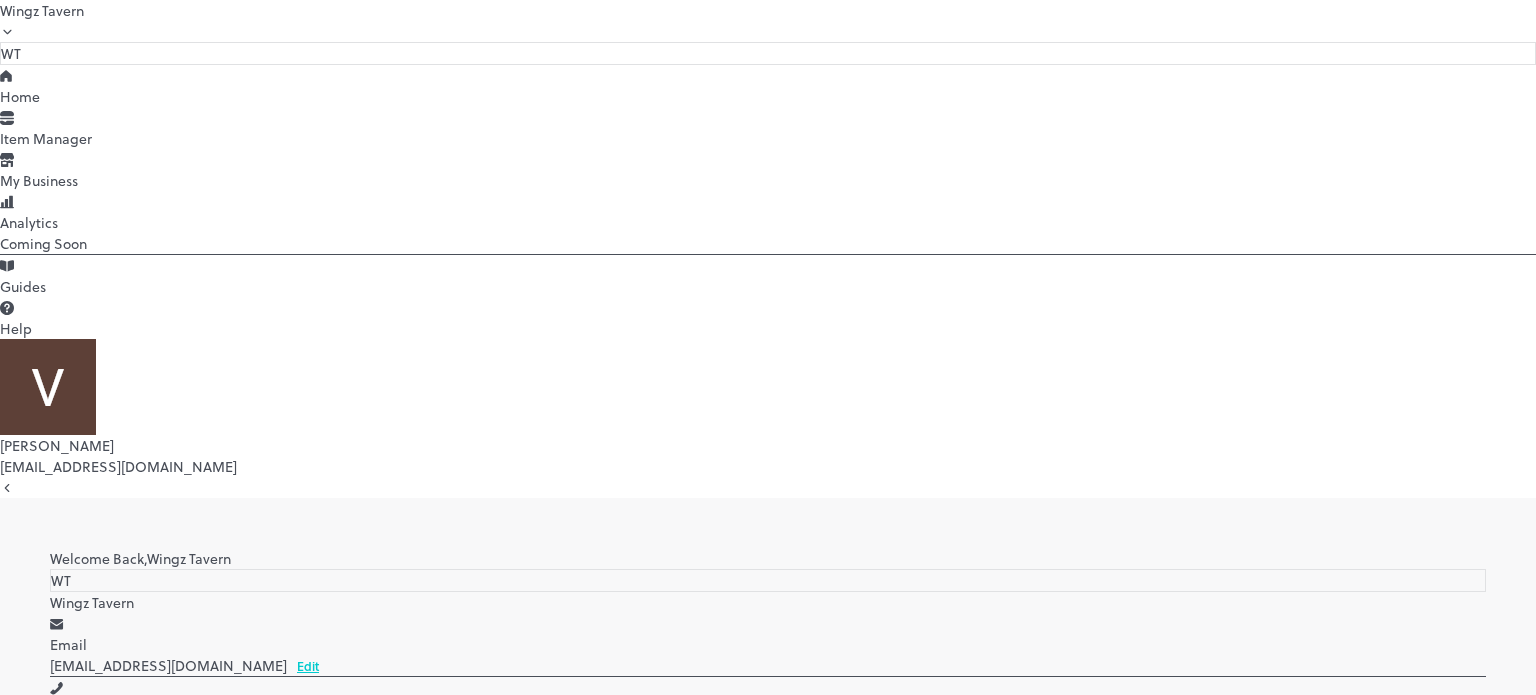 click on "New Menu" at bounding box center [88, 984] 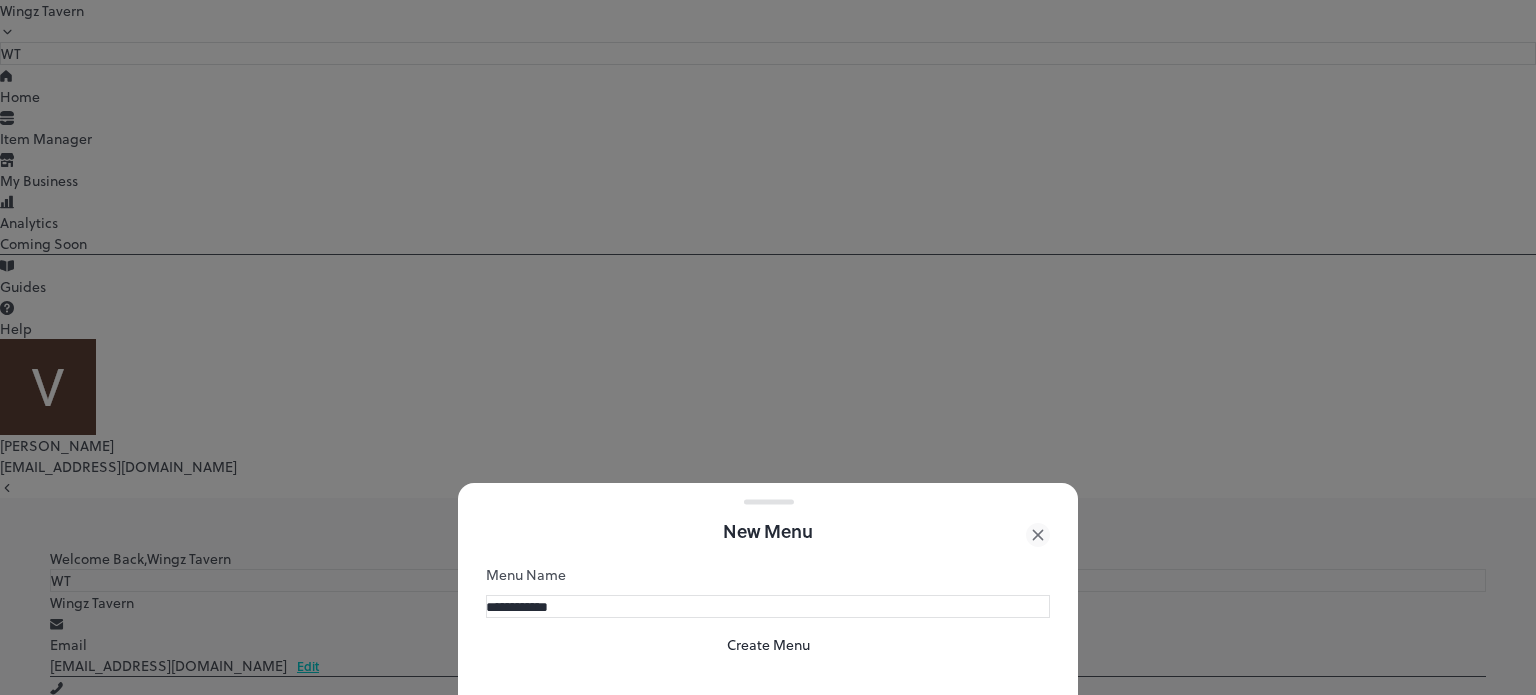 click on "Create Menu" at bounding box center (768, 644) 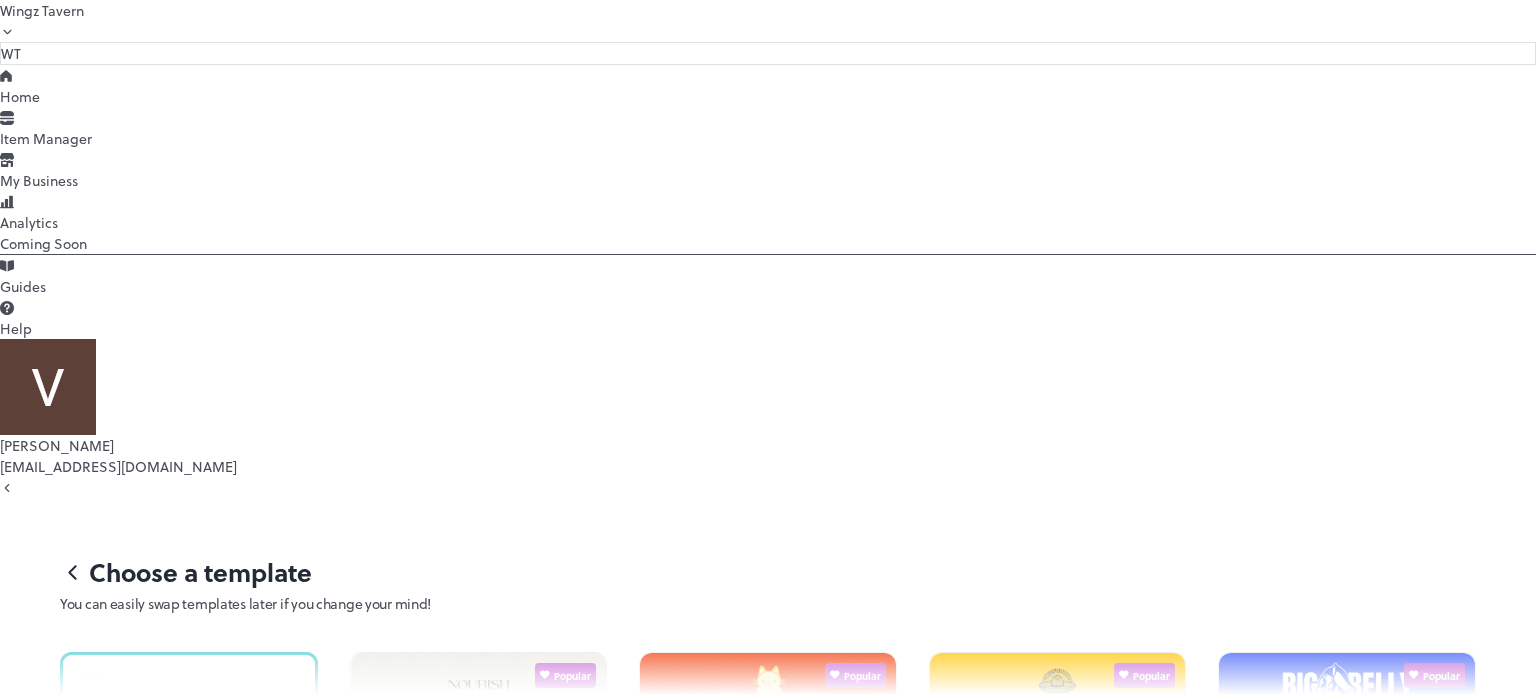 click on "Start from Scratch" at bounding box center [188, 817] 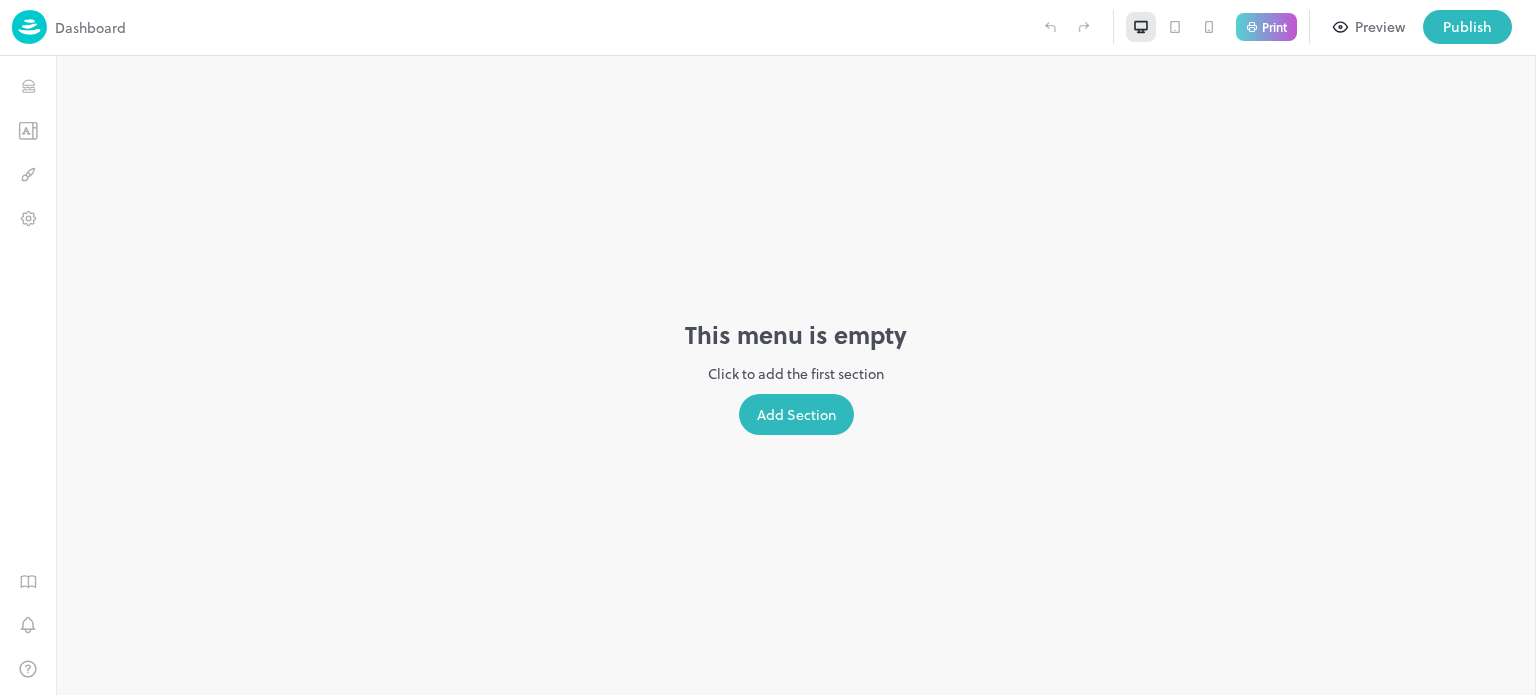 scroll, scrollTop: 0, scrollLeft: 0, axis: both 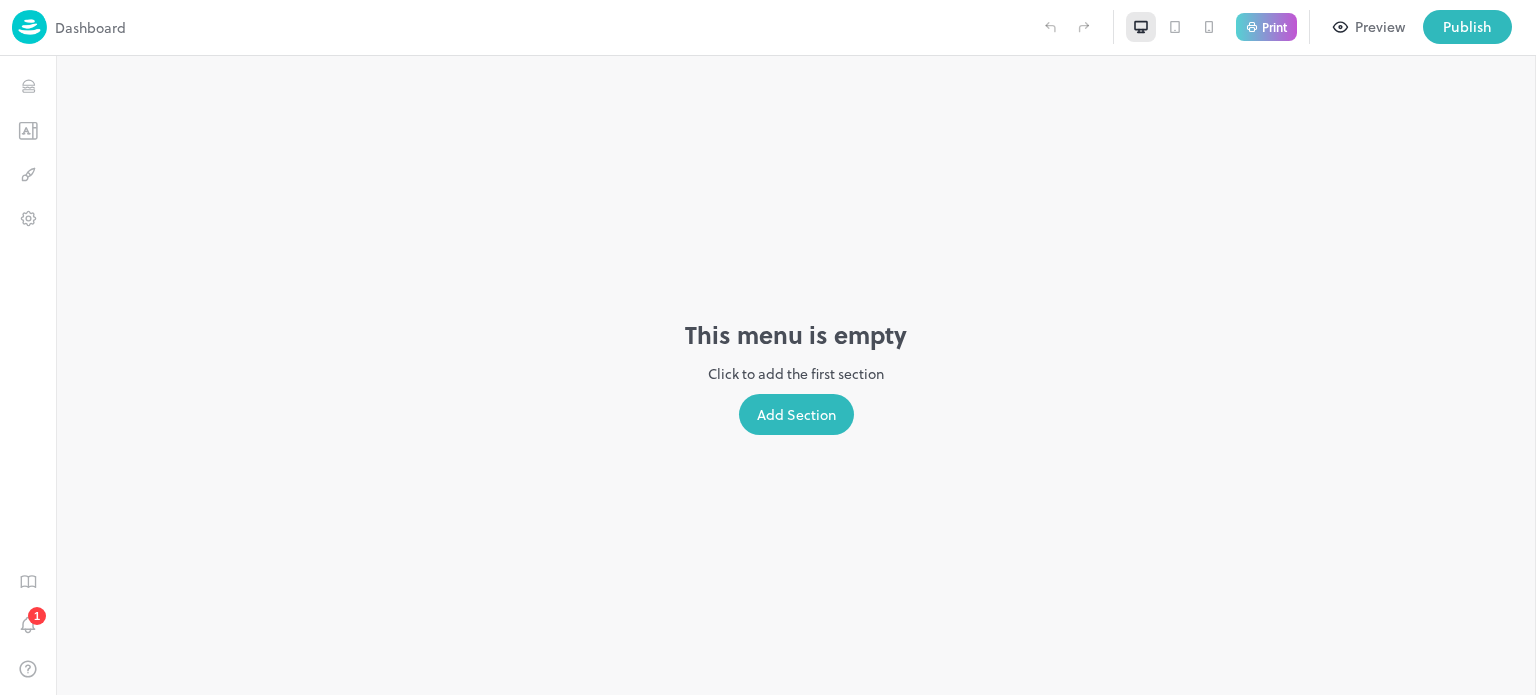 click on "Add Section" at bounding box center (796, 414) 